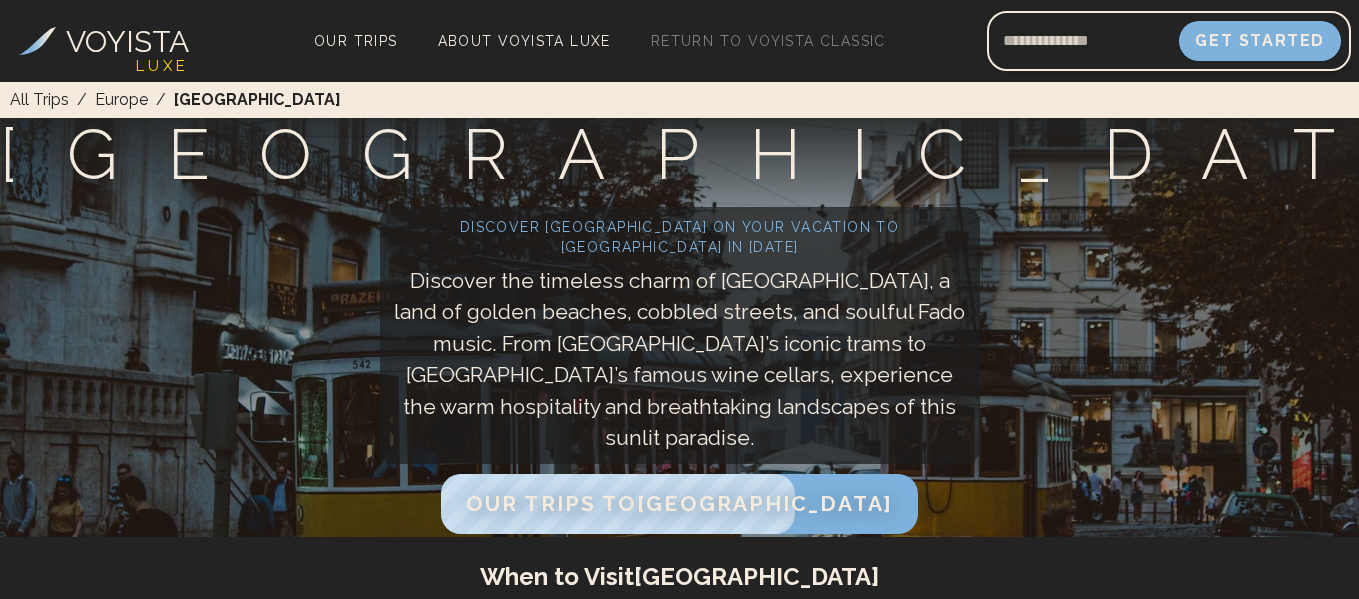 scroll, scrollTop: 0, scrollLeft: 0, axis: both 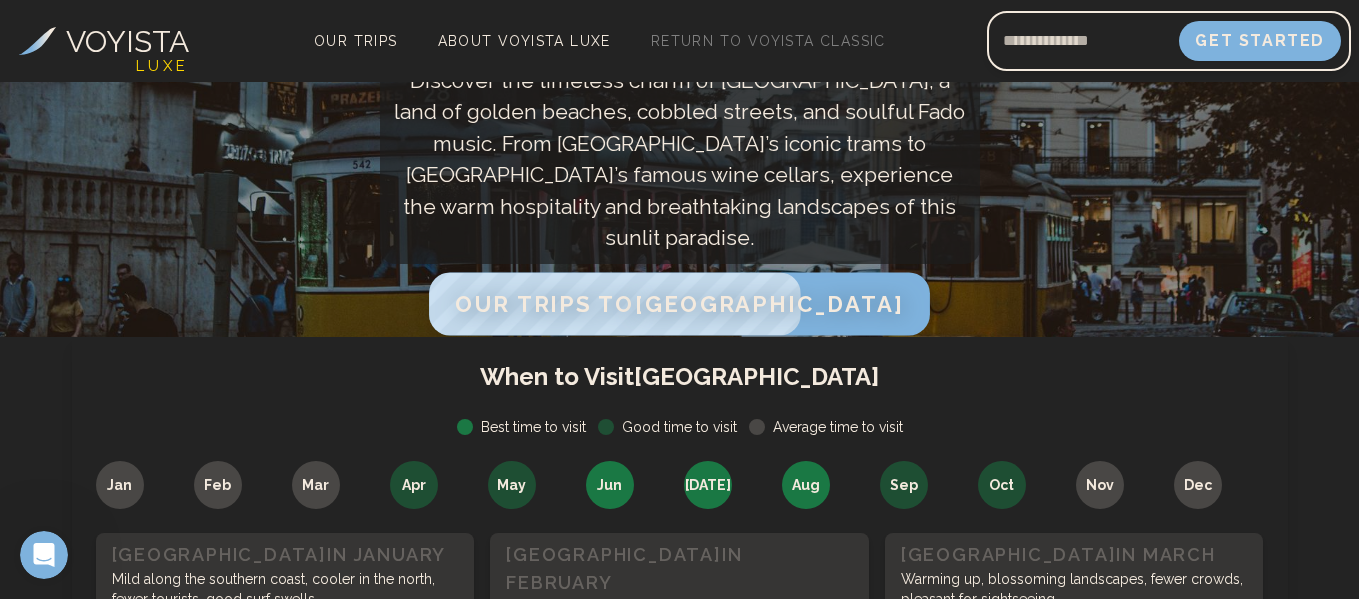 click on "Our Trips to  [GEOGRAPHIC_DATA]" at bounding box center [679, 304] 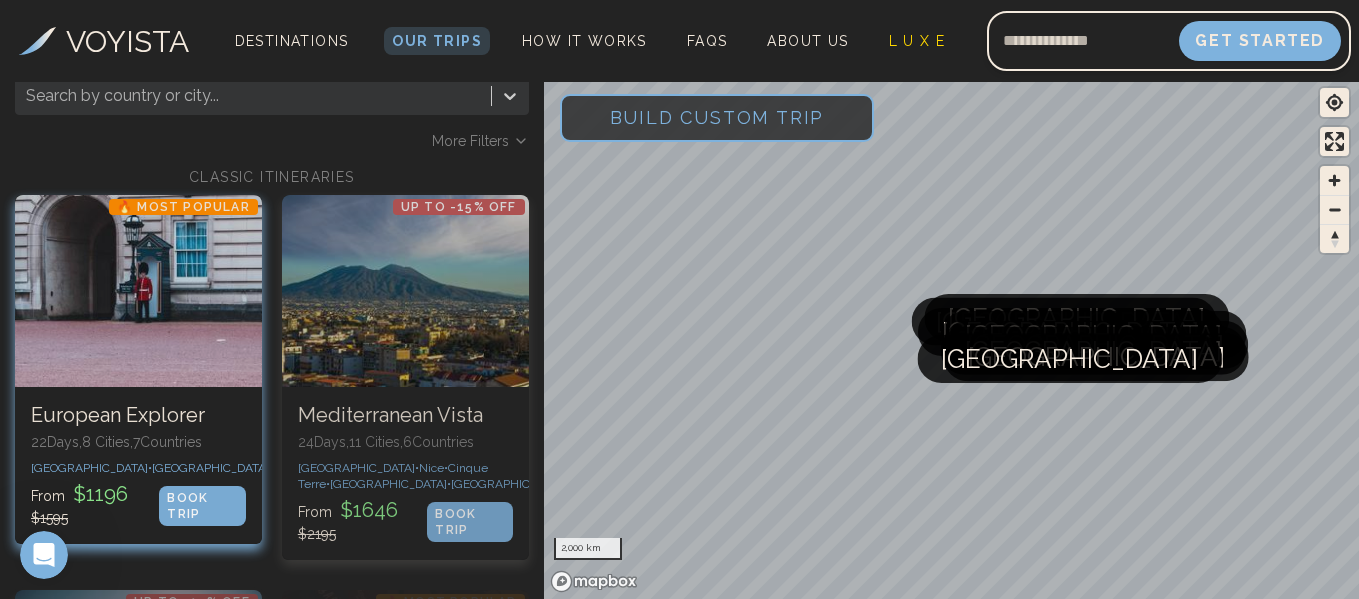 scroll, scrollTop: 0, scrollLeft: 0, axis: both 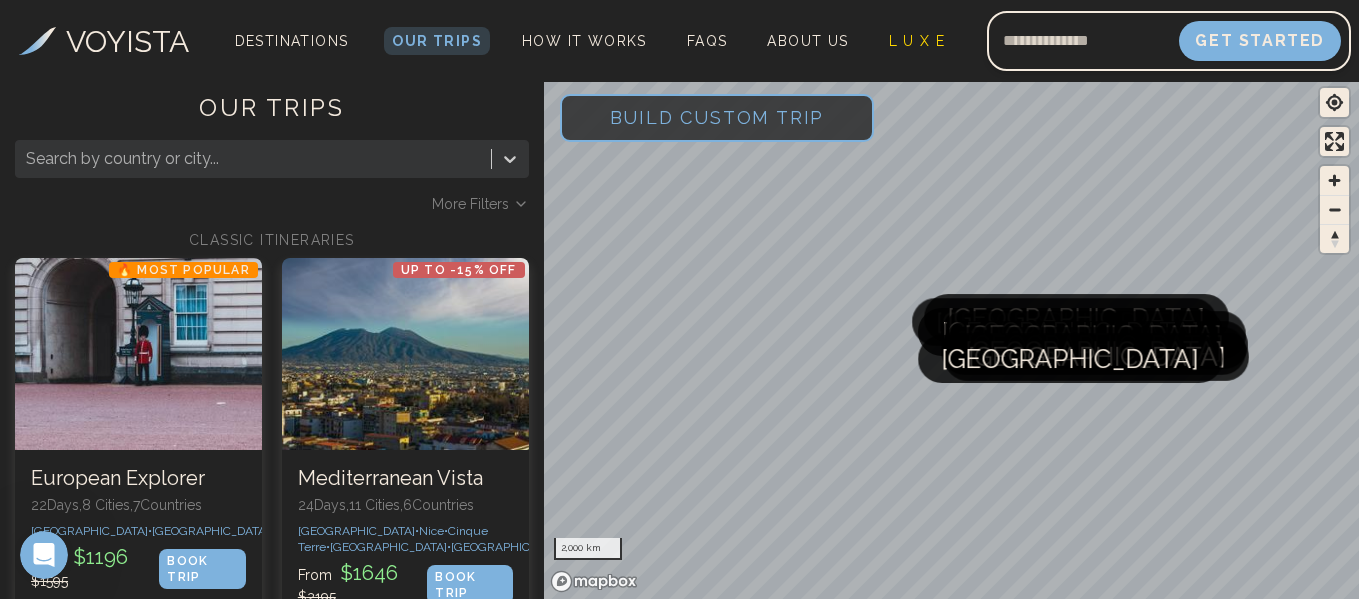 click at bounding box center (253, 159) 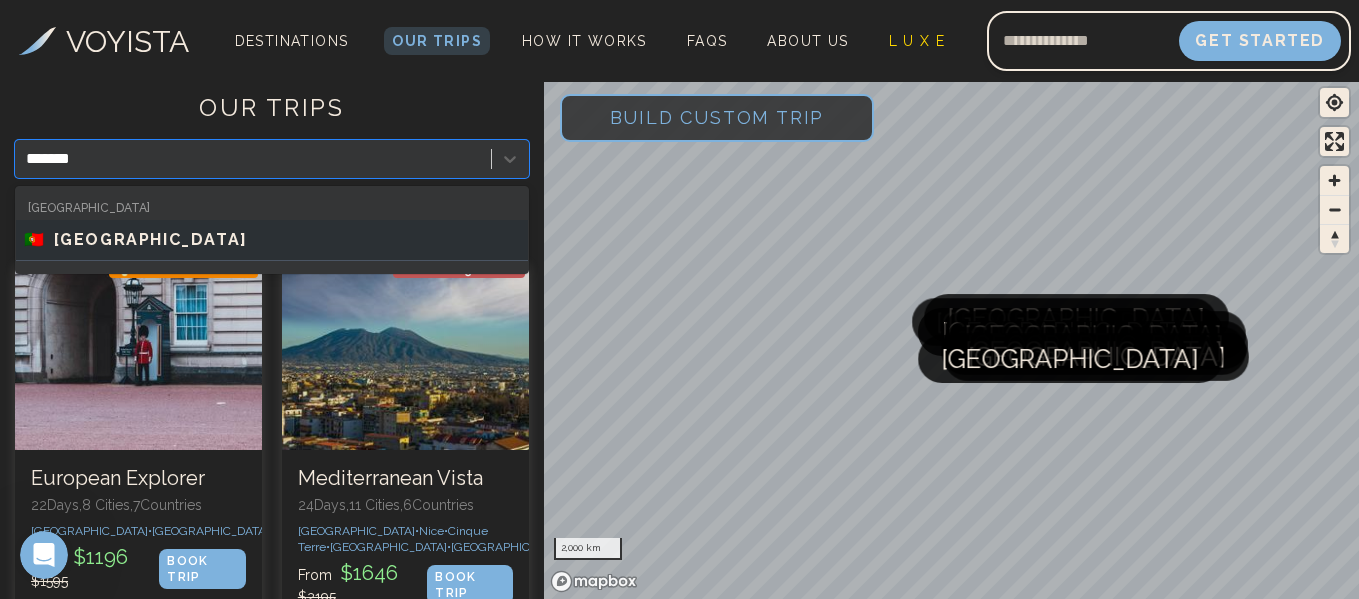type on "********" 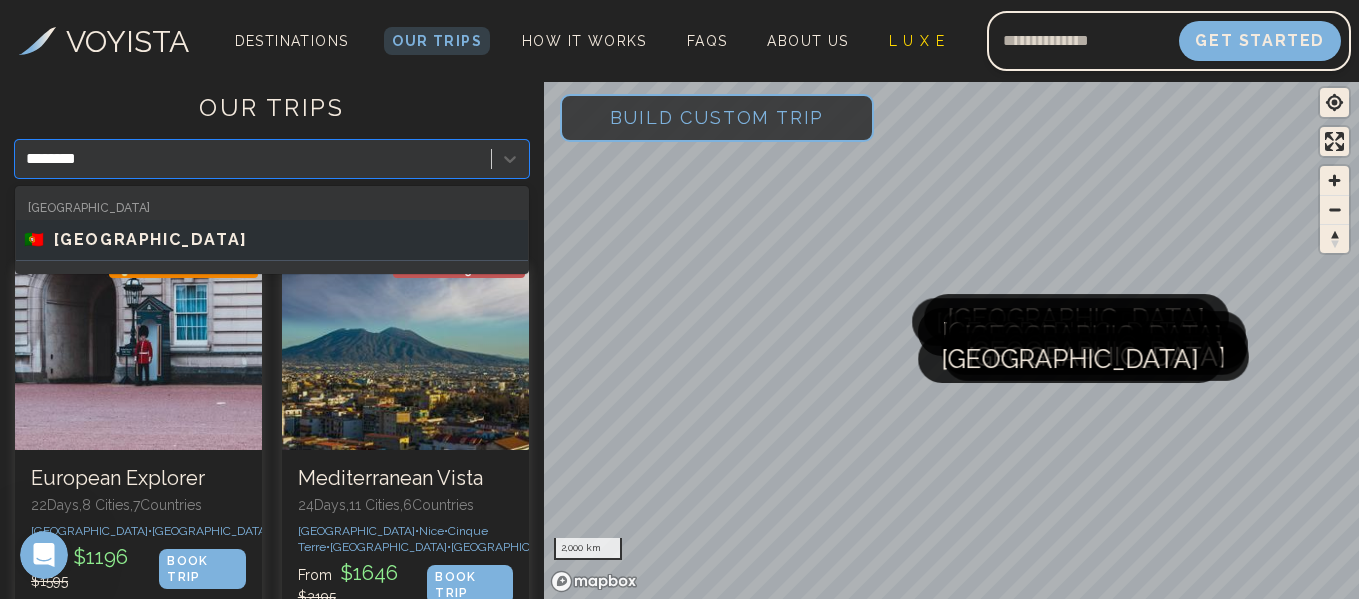 type 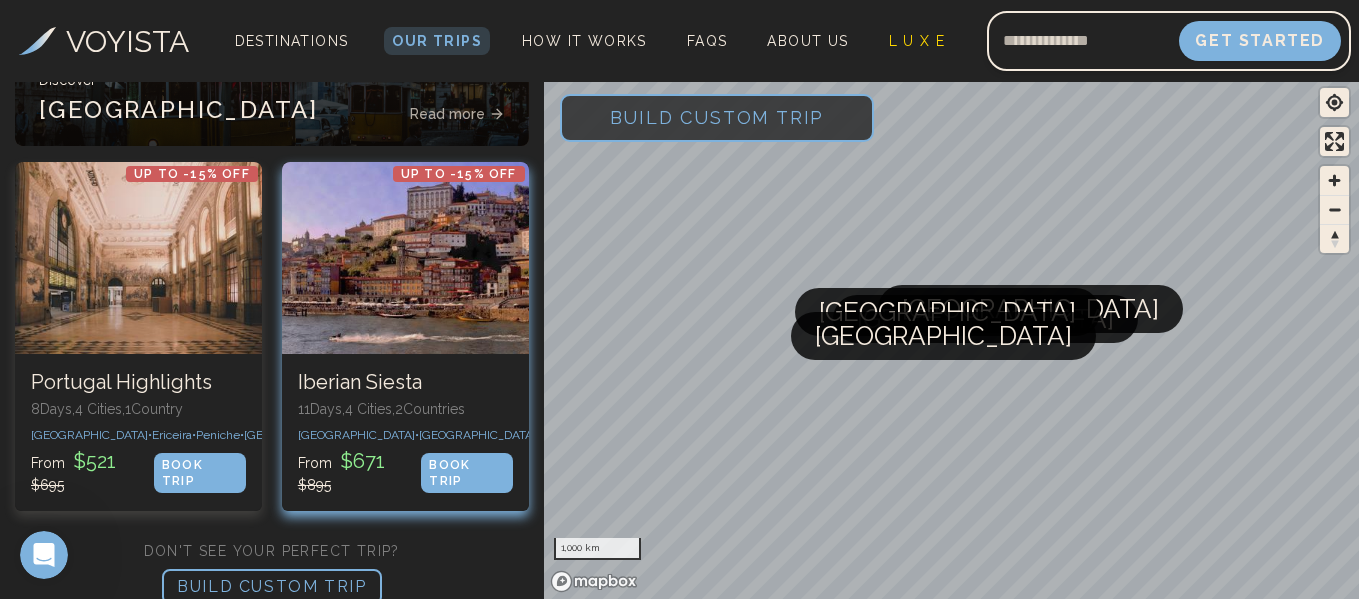 scroll, scrollTop: 353, scrollLeft: 0, axis: vertical 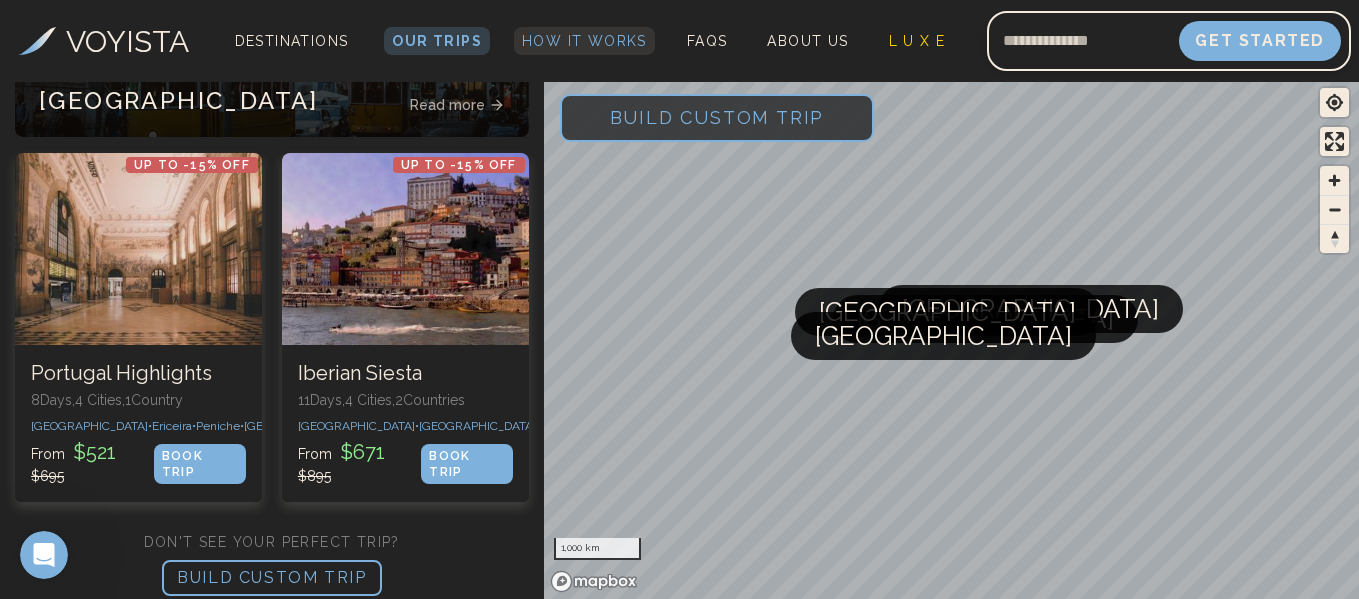 click on "How It Works" at bounding box center (584, 41) 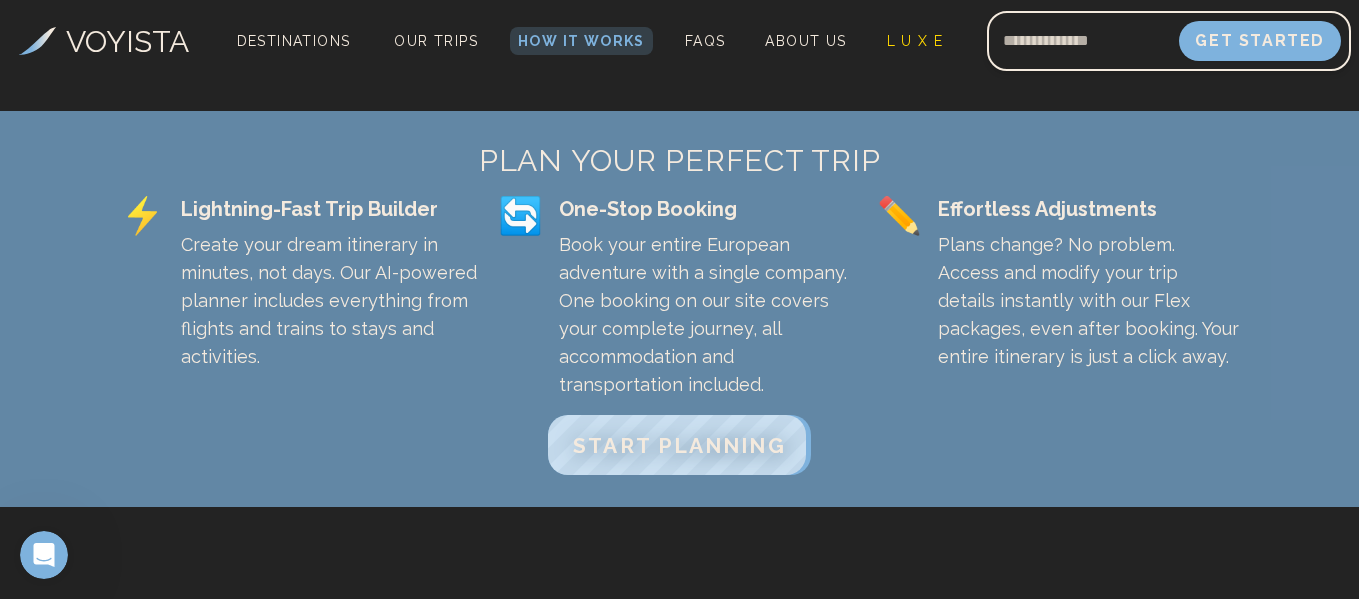 scroll, scrollTop: 700, scrollLeft: 0, axis: vertical 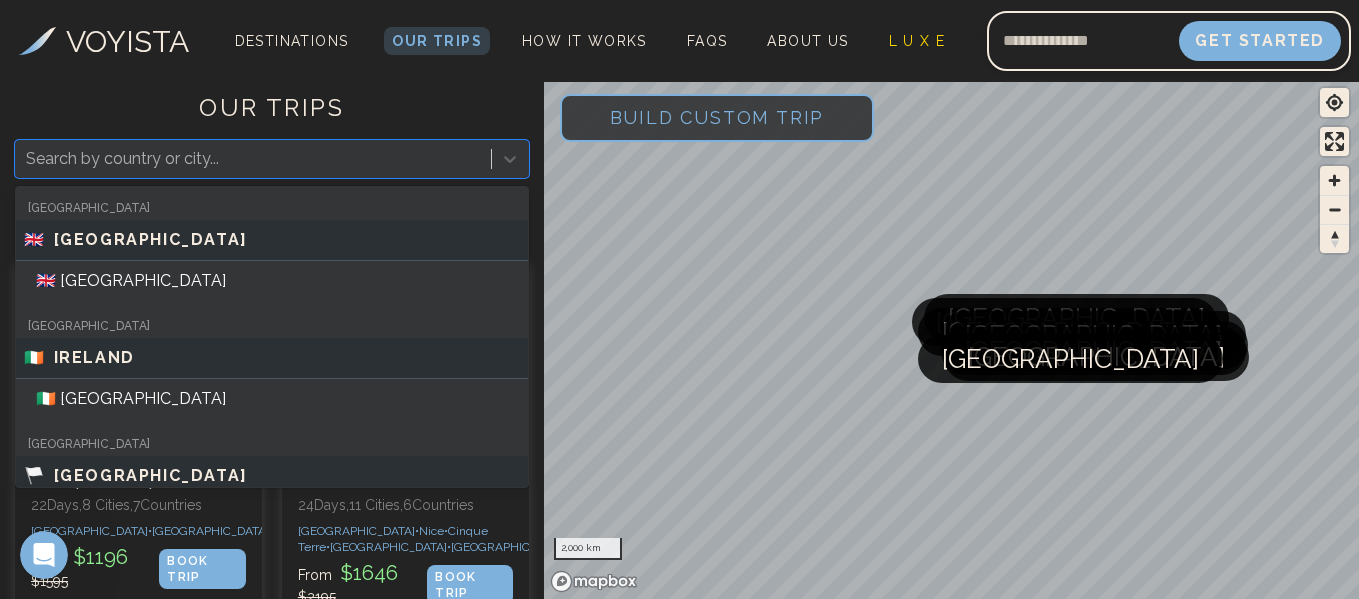 click at bounding box center [253, 159] 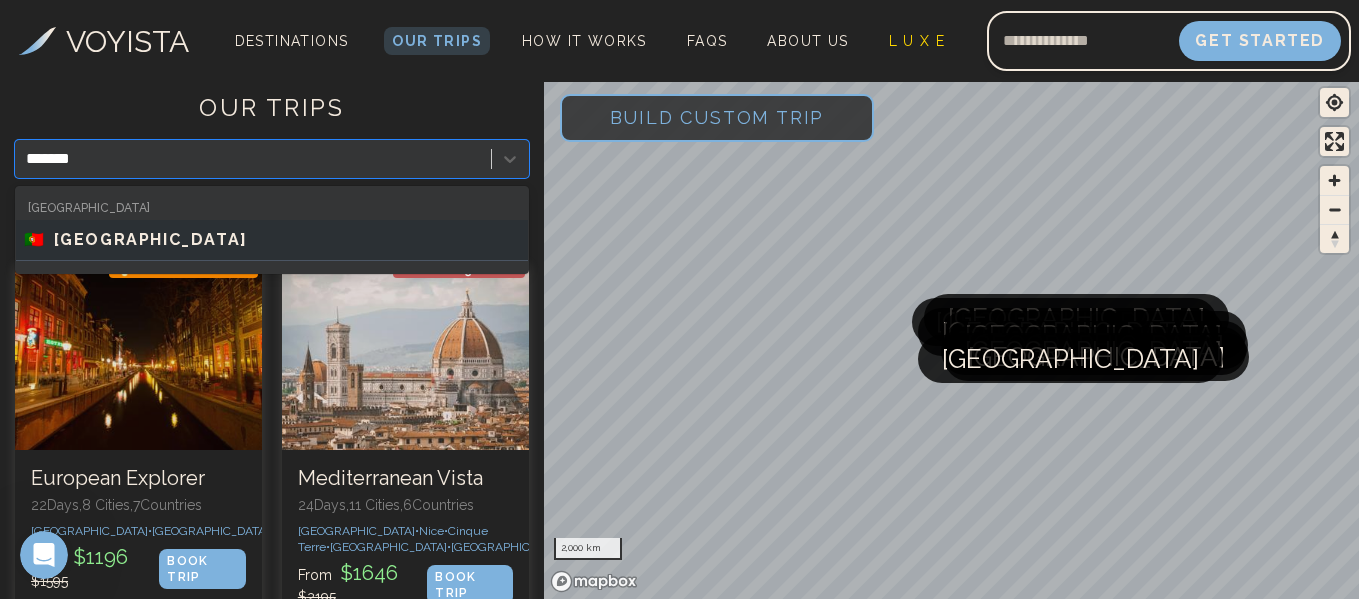 type on "********" 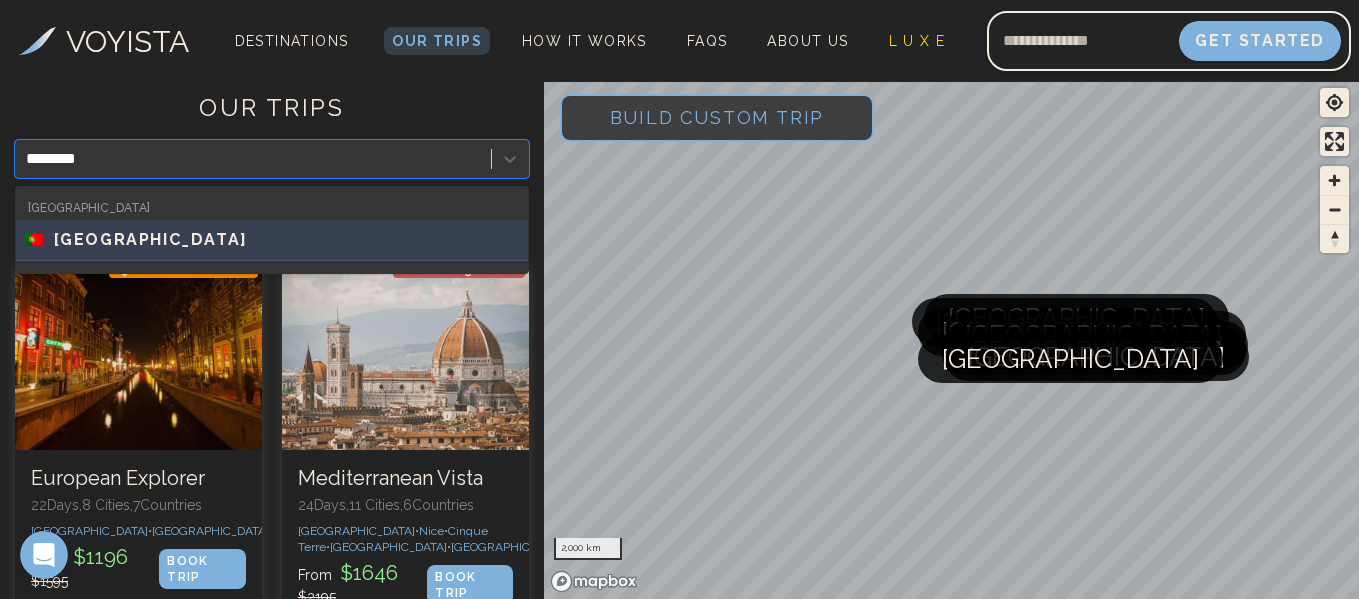 click on "[GEOGRAPHIC_DATA]" at bounding box center [151, 240] 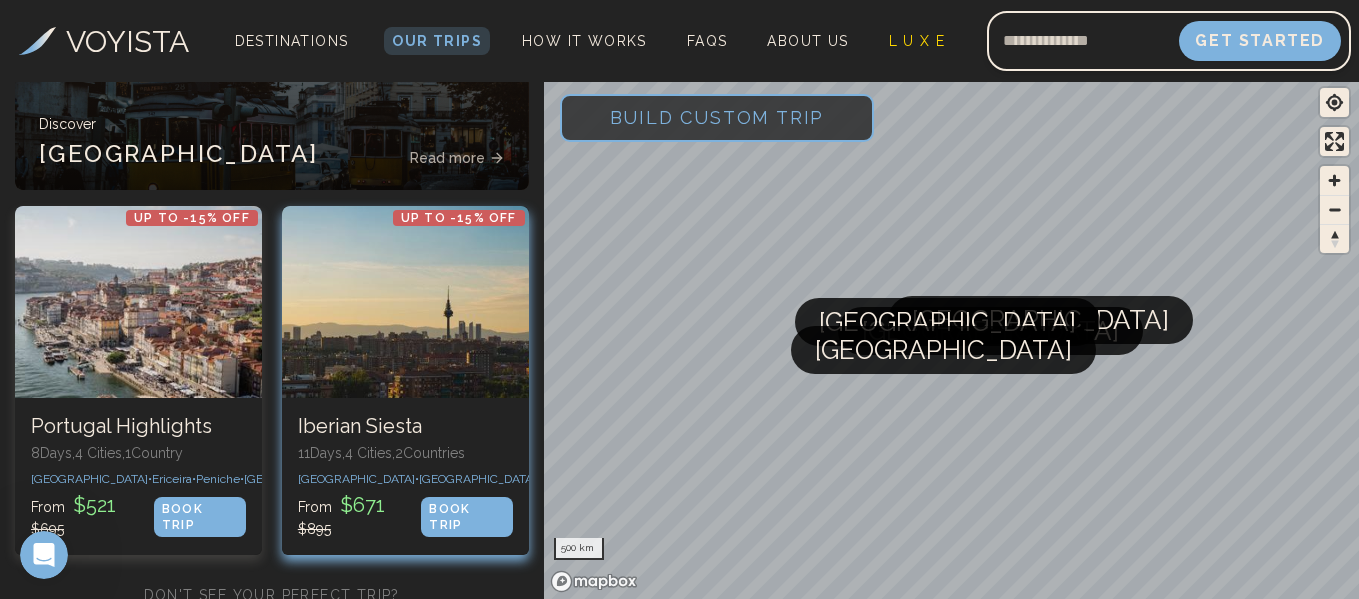 scroll, scrollTop: 353, scrollLeft: 0, axis: vertical 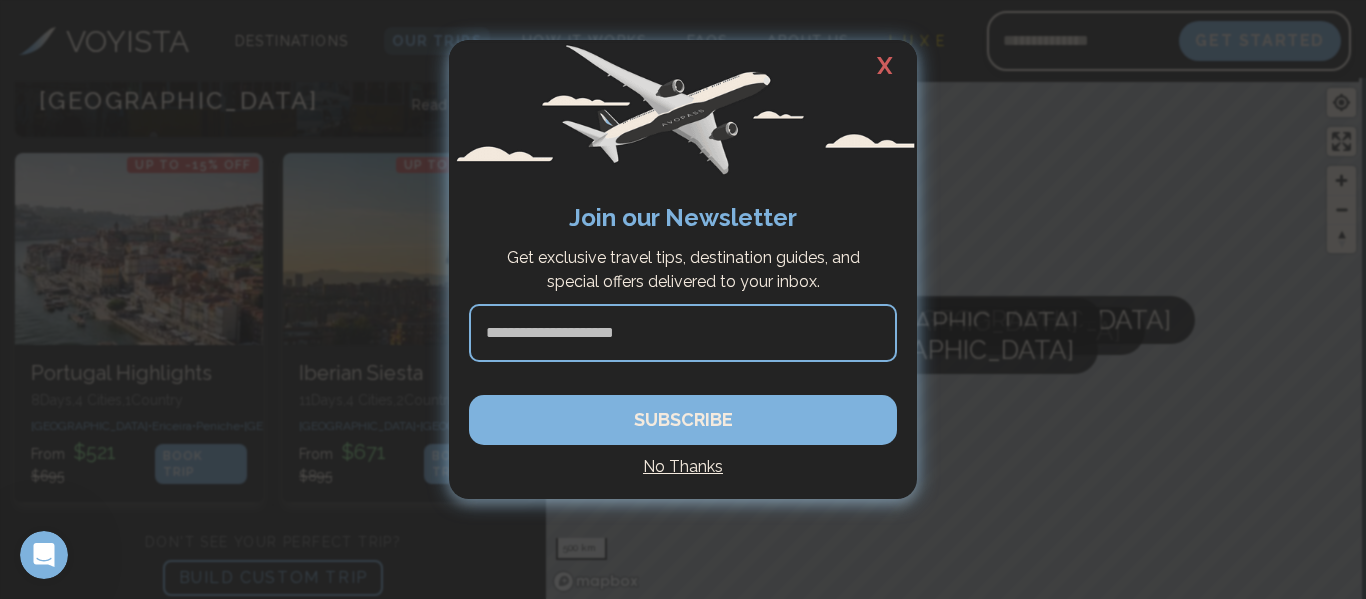click at bounding box center [683, 299] 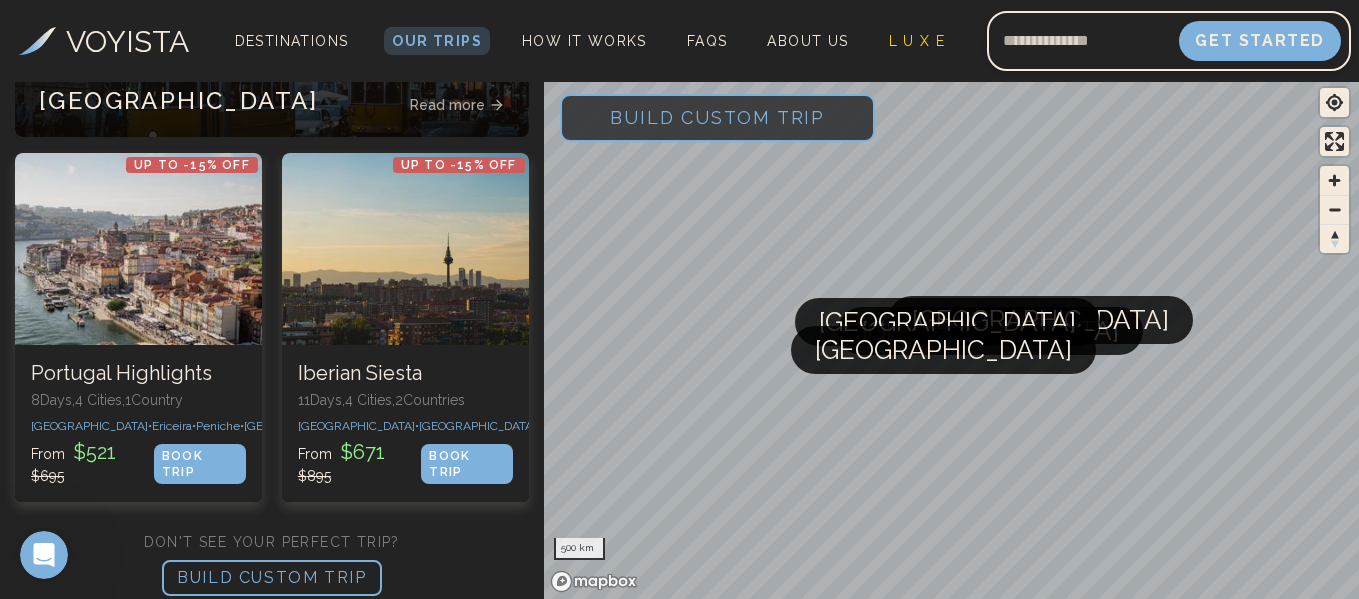 click on "BUILD CUSTOM TRIP" at bounding box center [272, 578] 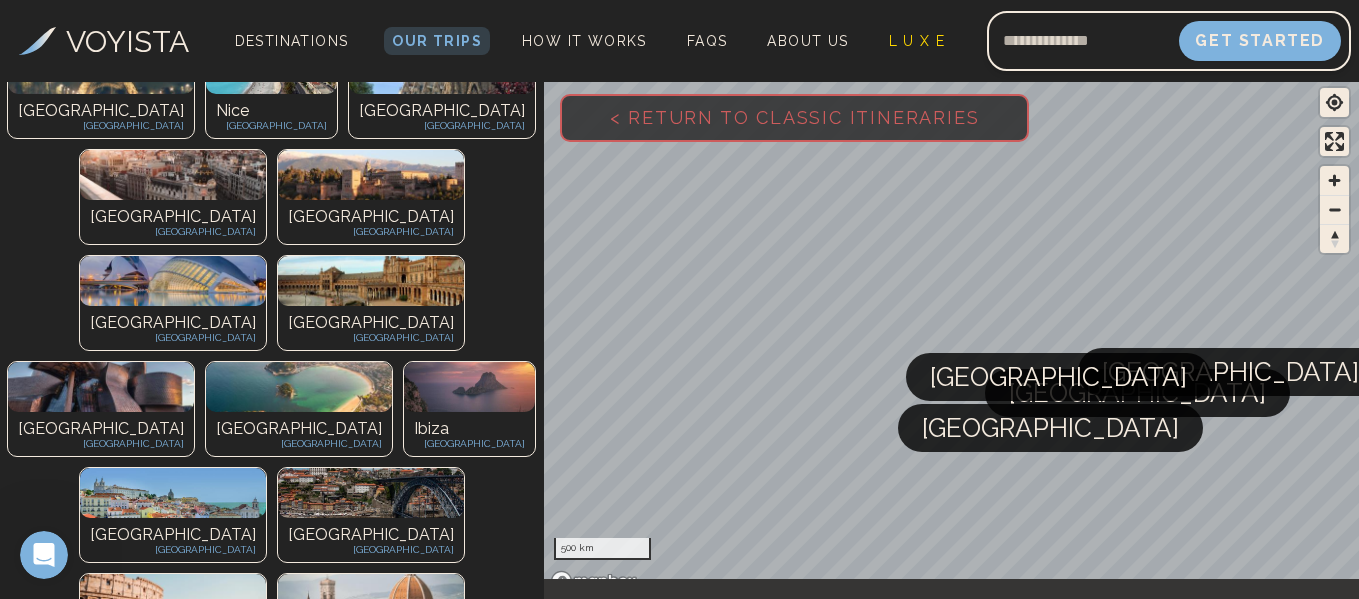 scroll, scrollTop: 400, scrollLeft: 0, axis: vertical 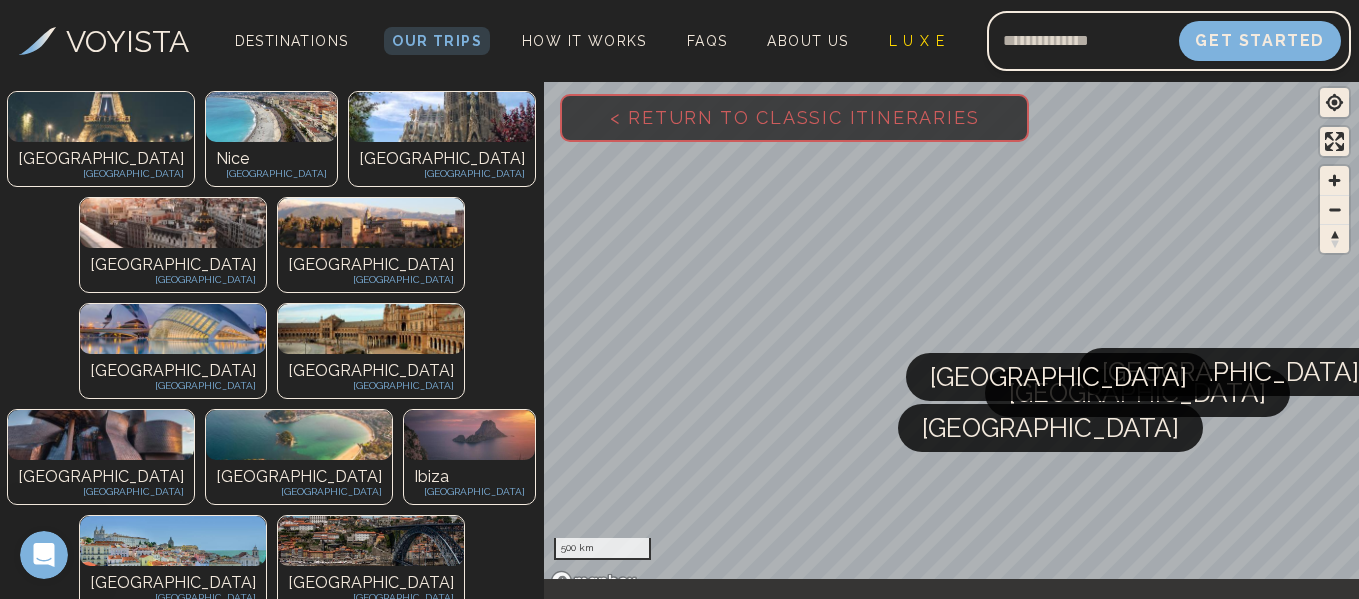 click at bounding box center (371, 541) 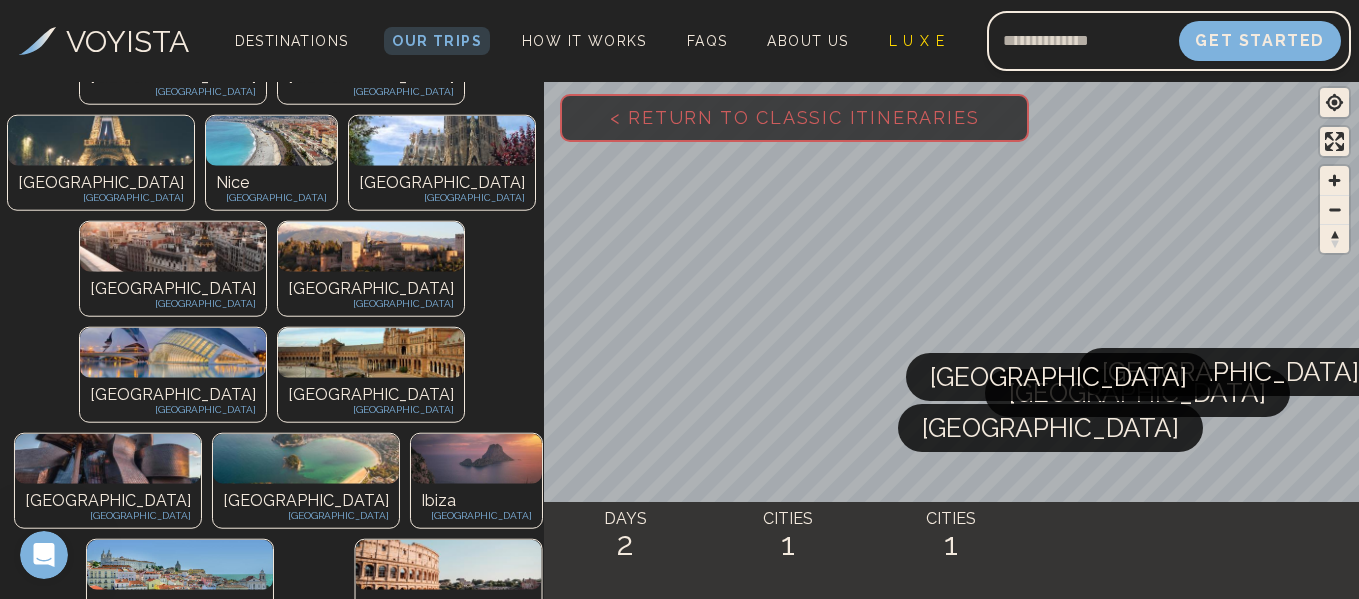 scroll, scrollTop: 584, scrollLeft: 0, axis: vertical 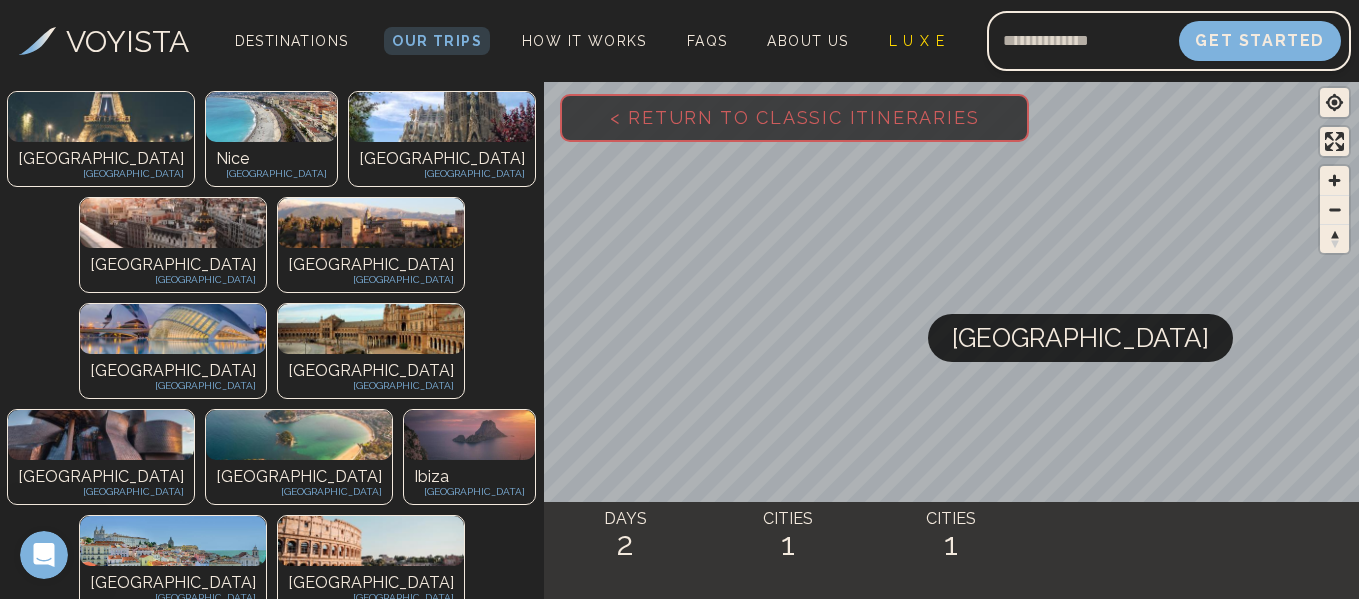 click at bounding box center [173, 541] 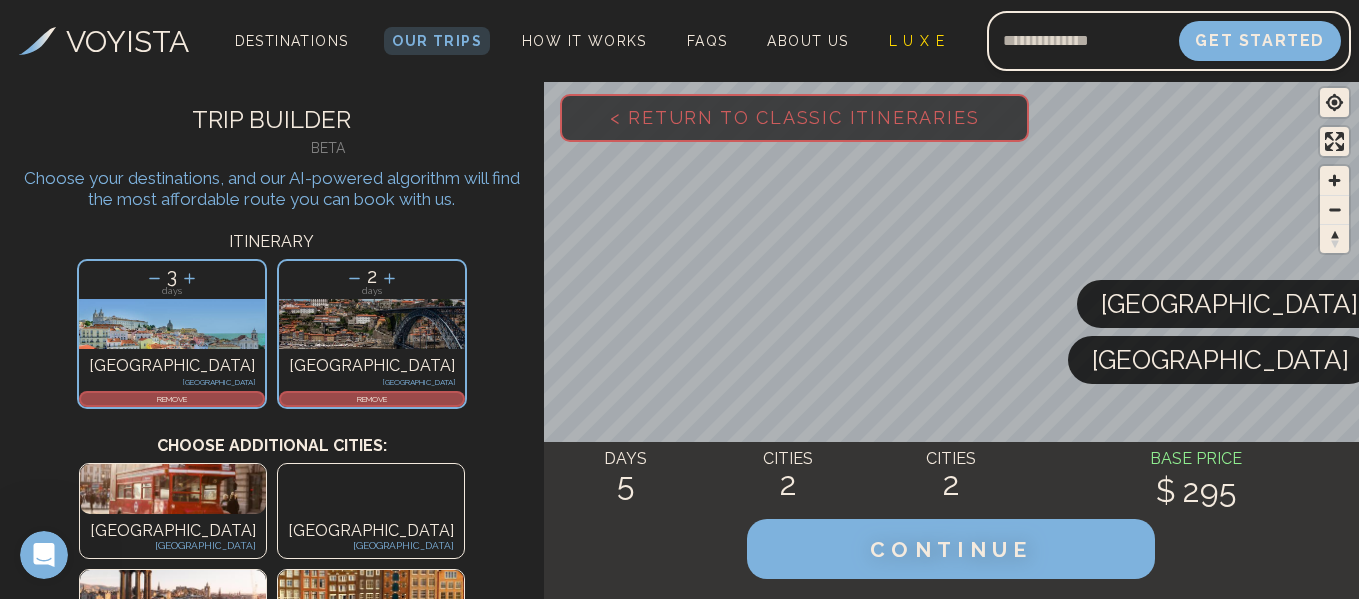 scroll, scrollTop: 100, scrollLeft: 0, axis: vertical 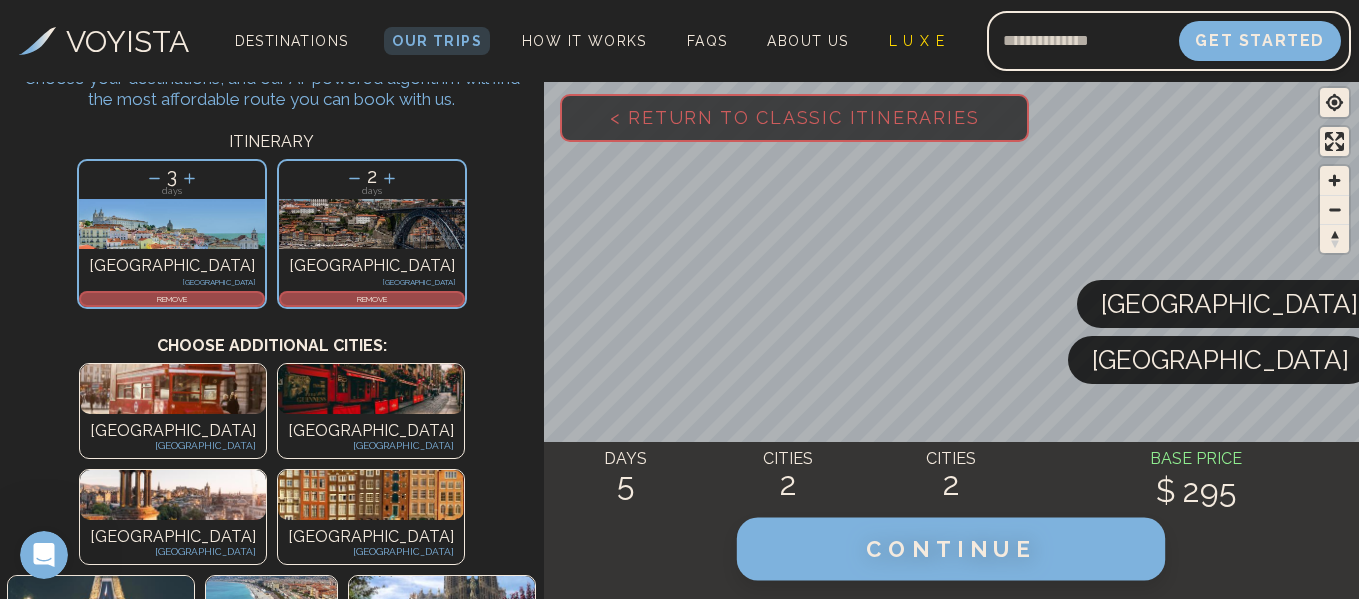 click on "CONTINUE" at bounding box center (951, 549) 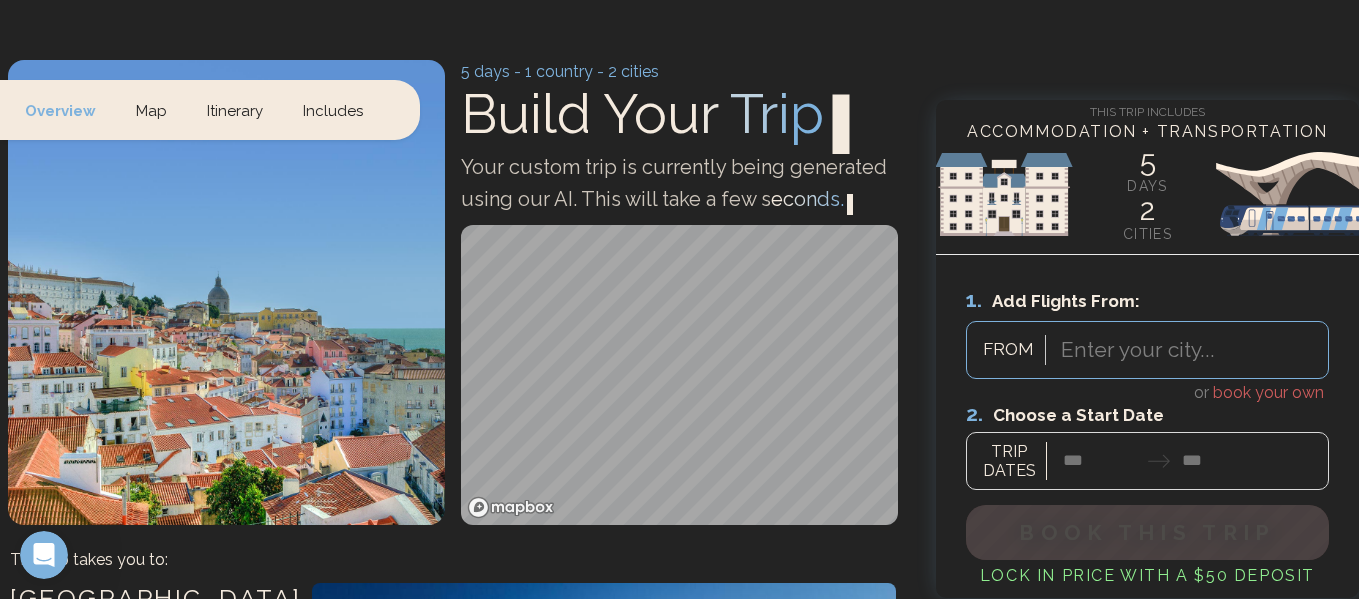 scroll, scrollTop: 18, scrollLeft: 0, axis: vertical 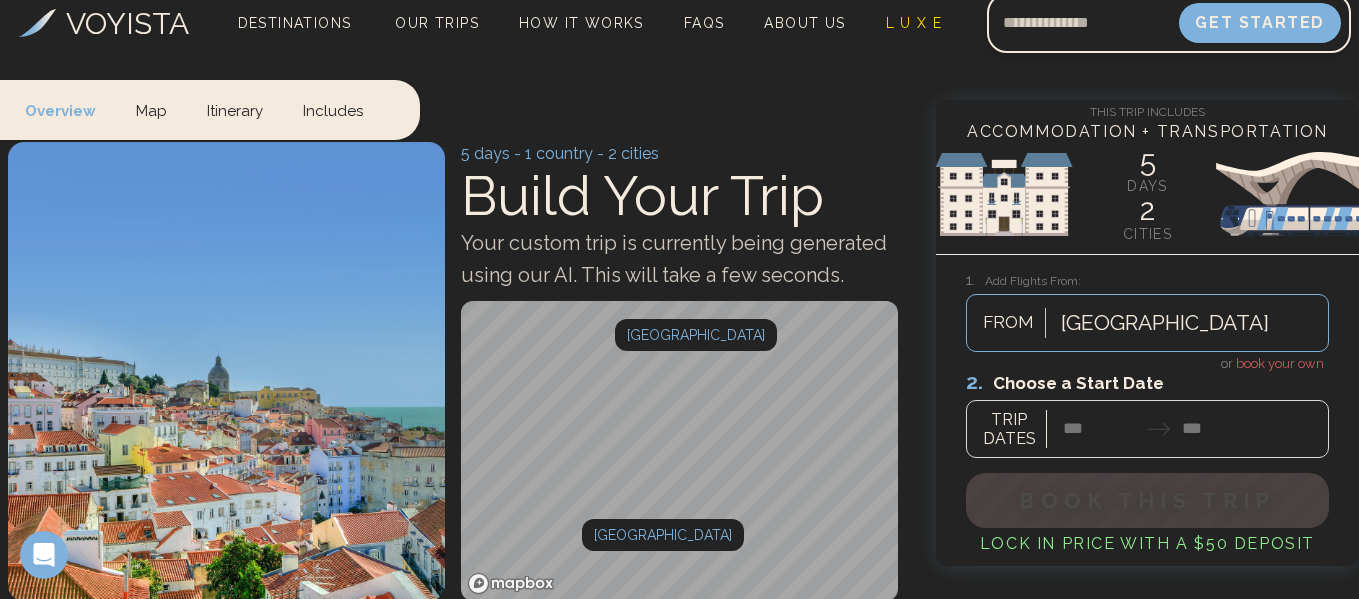 click at bounding box center [1147, 413] 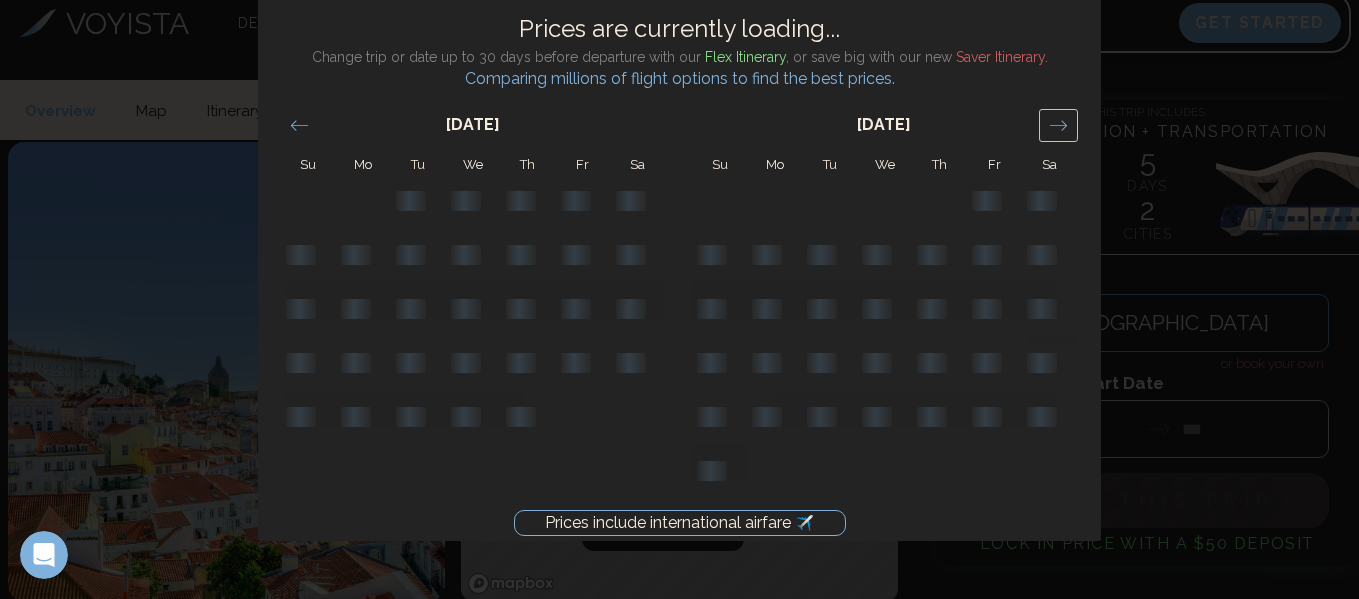 click 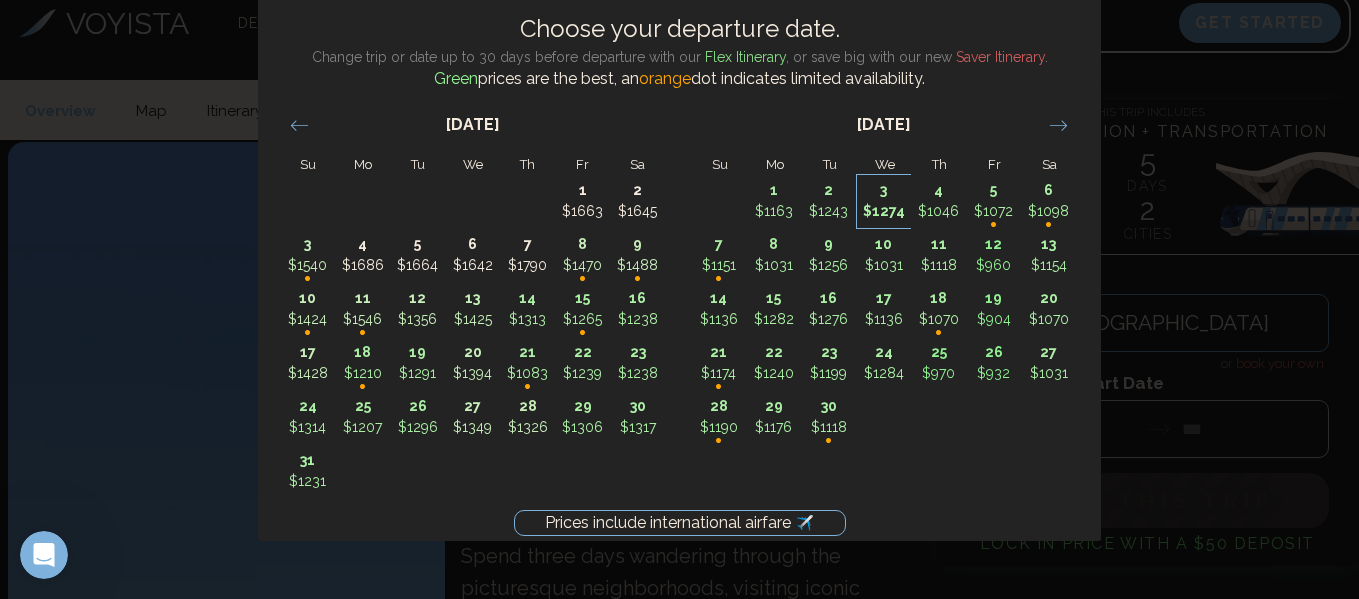 click on "3" at bounding box center (884, 190) 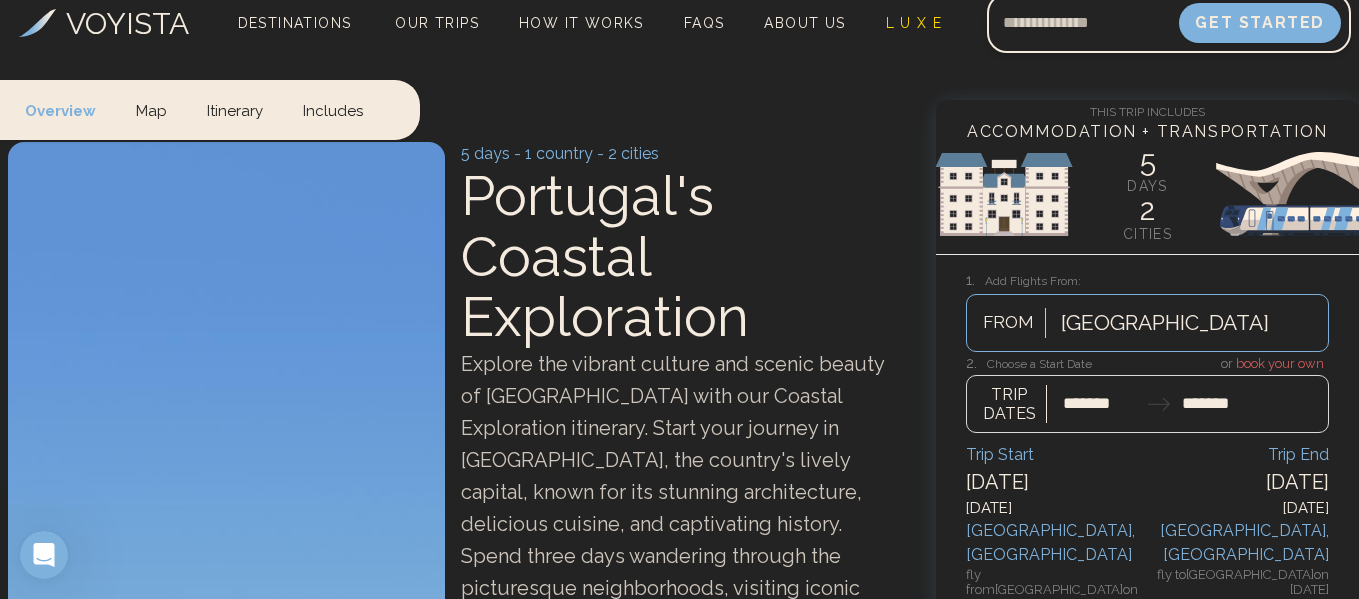 click at bounding box center (1147, 393) 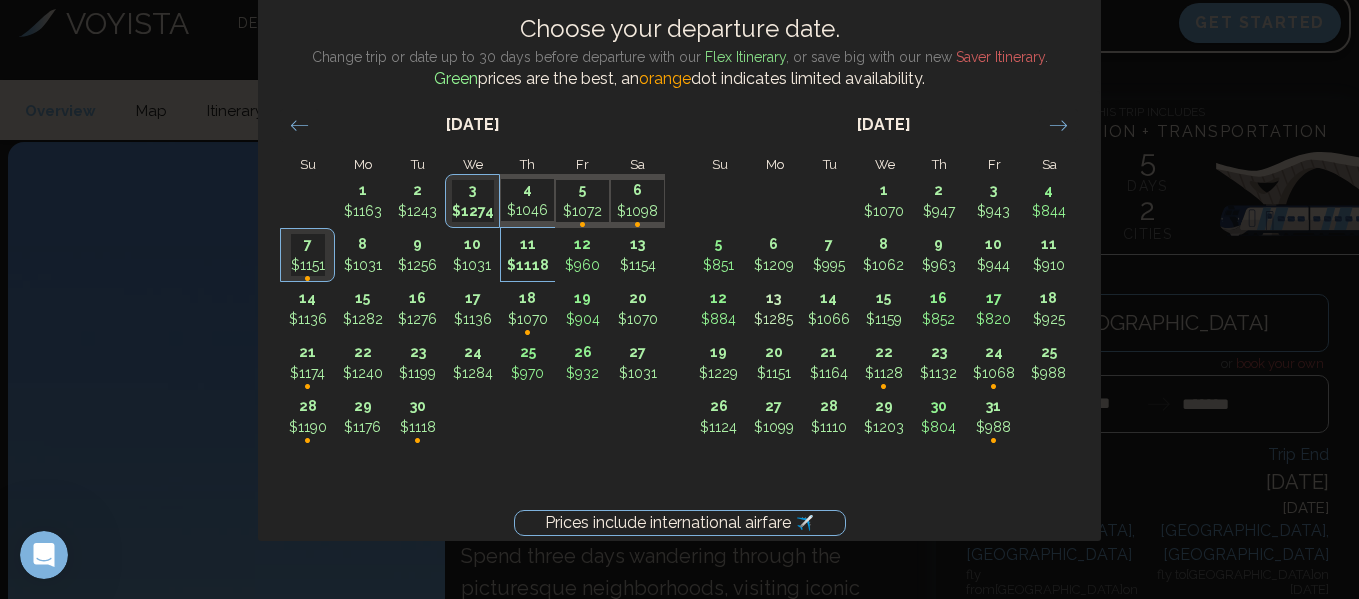 click on "11" at bounding box center (528, 244) 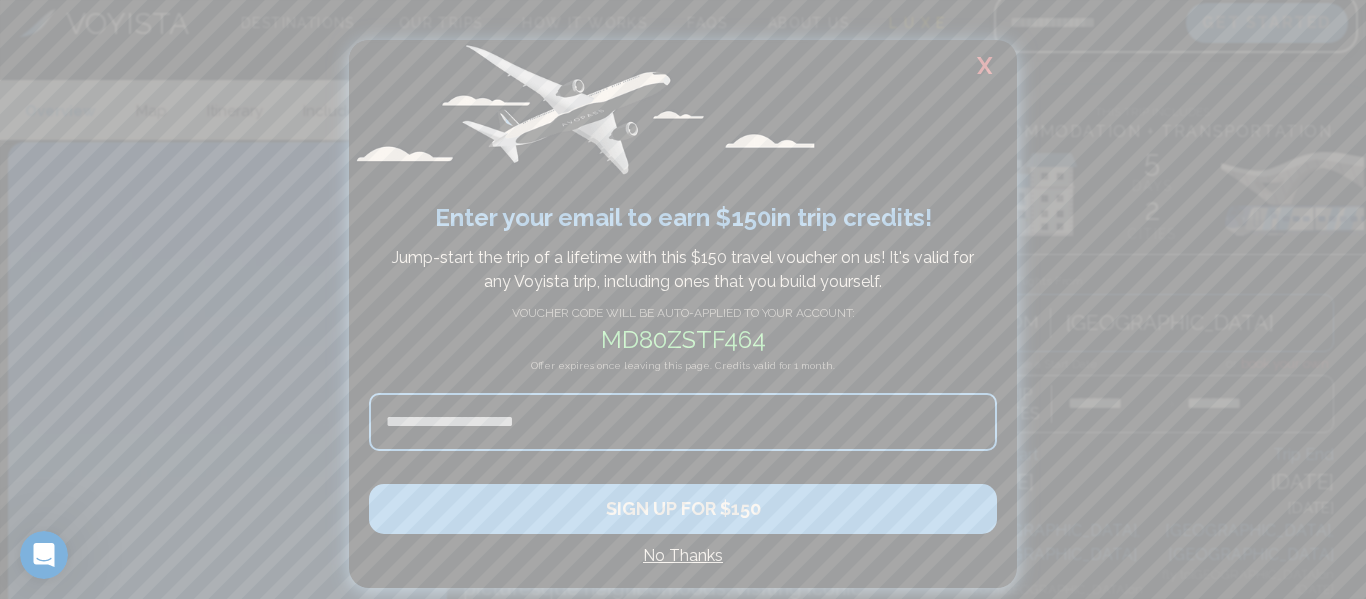click on "X" at bounding box center (985, 66) 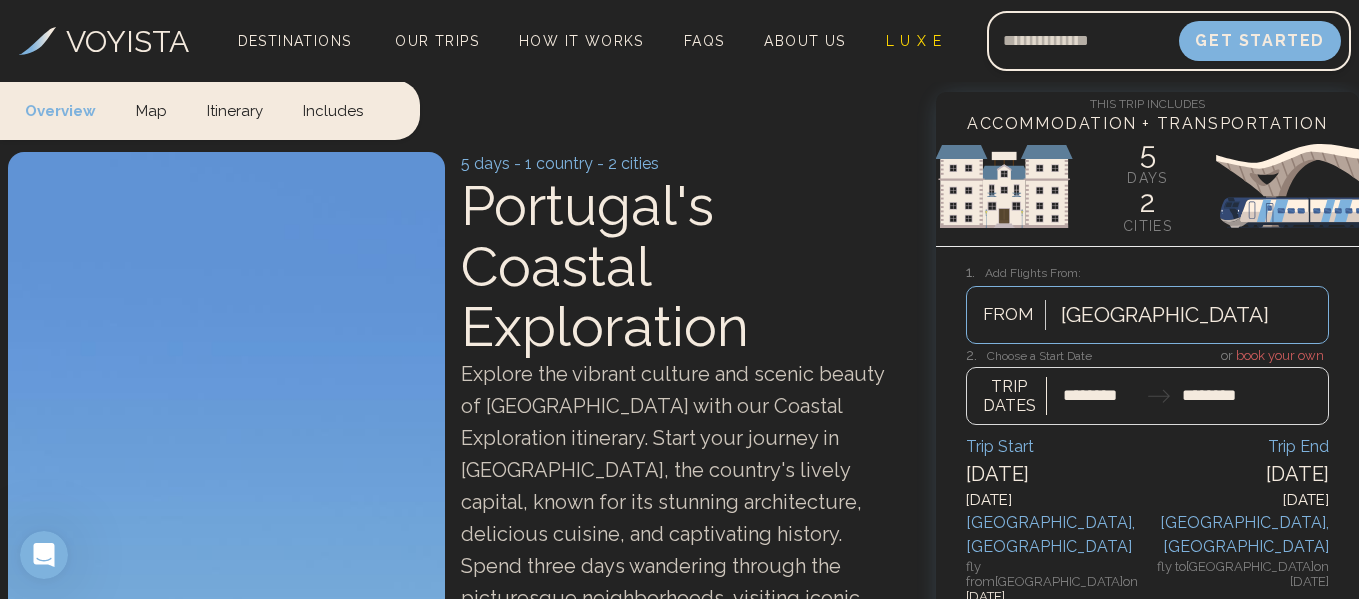 scroll, scrollTop: 0, scrollLeft: 0, axis: both 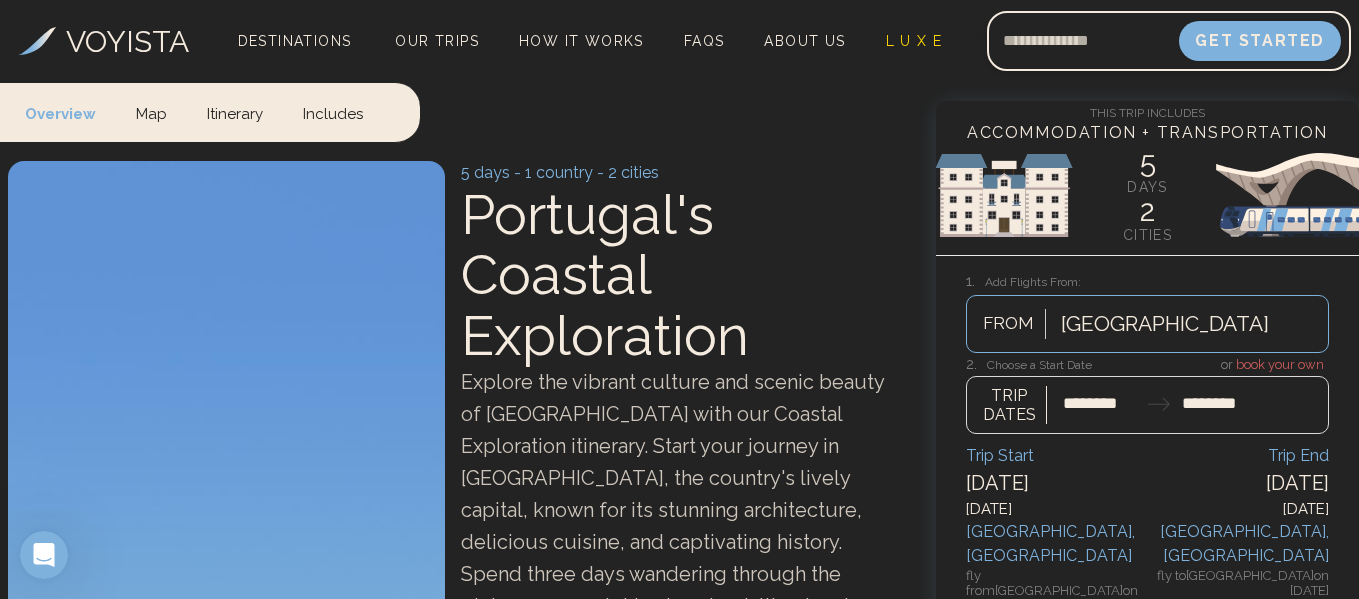 click at bounding box center (1147, 195) 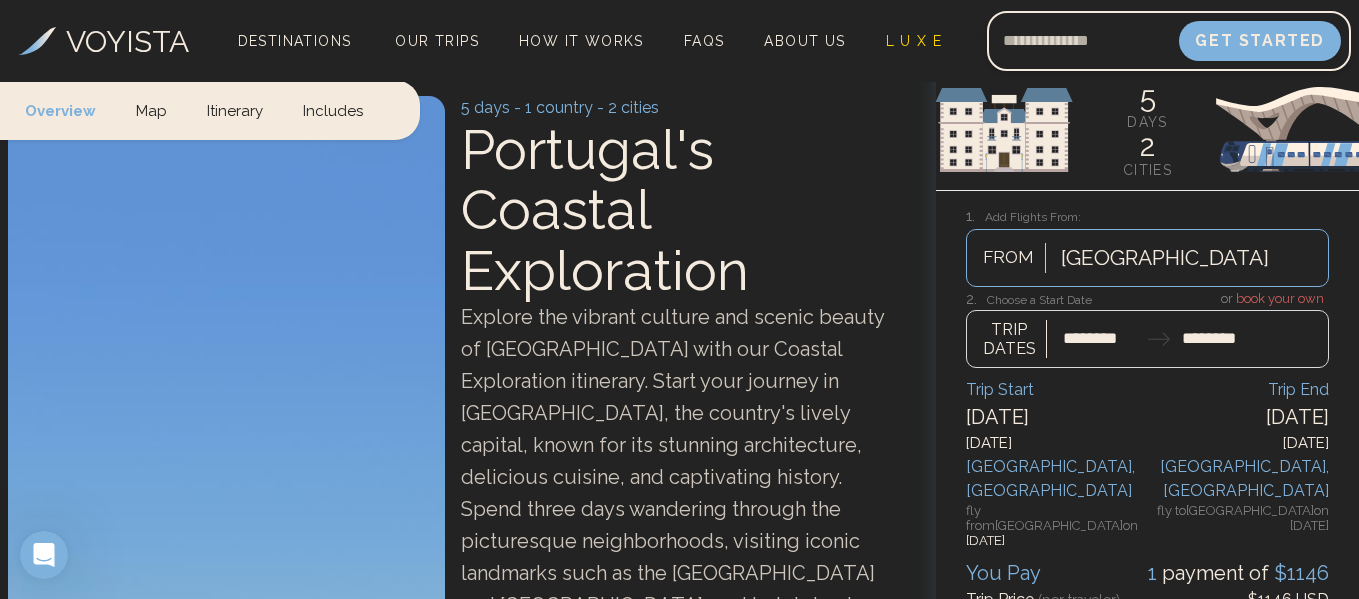 scroll, scrollTop: 100, scrollLeft: 0, axis: vertical 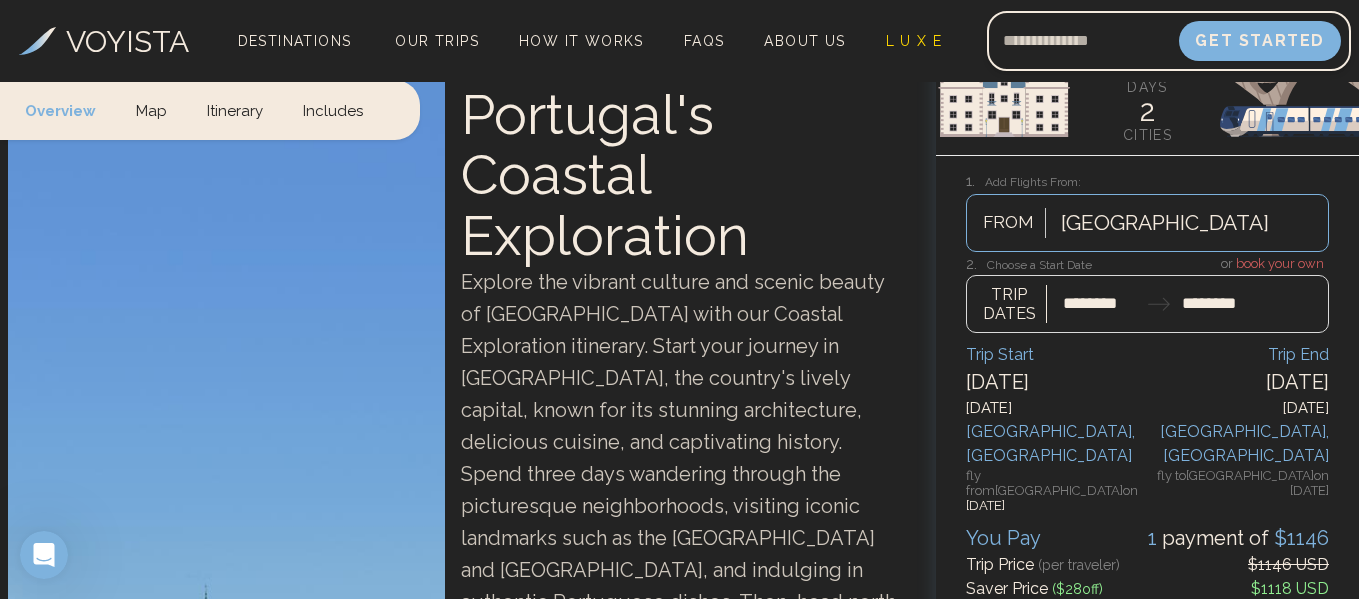 click on "Trip Start" at bounding box center [1057, 355] 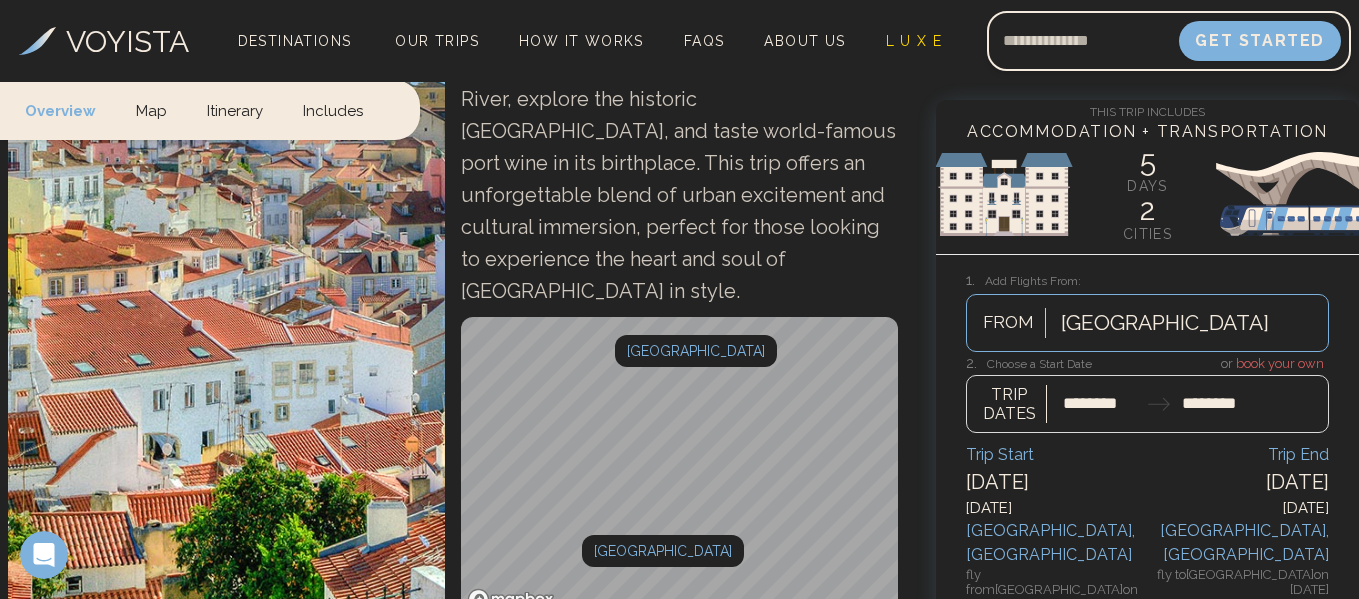 scroll, scrollTop: 0, scrollLeft: 0, axis: both 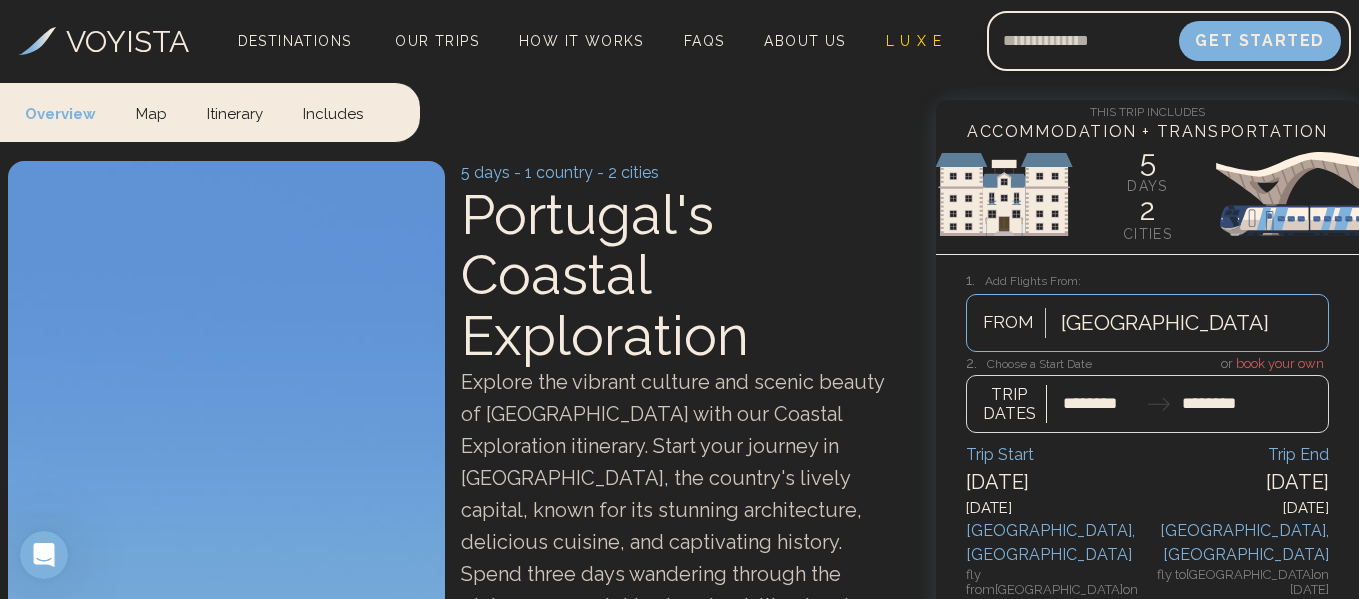 click at bounding box center (1147, 194) 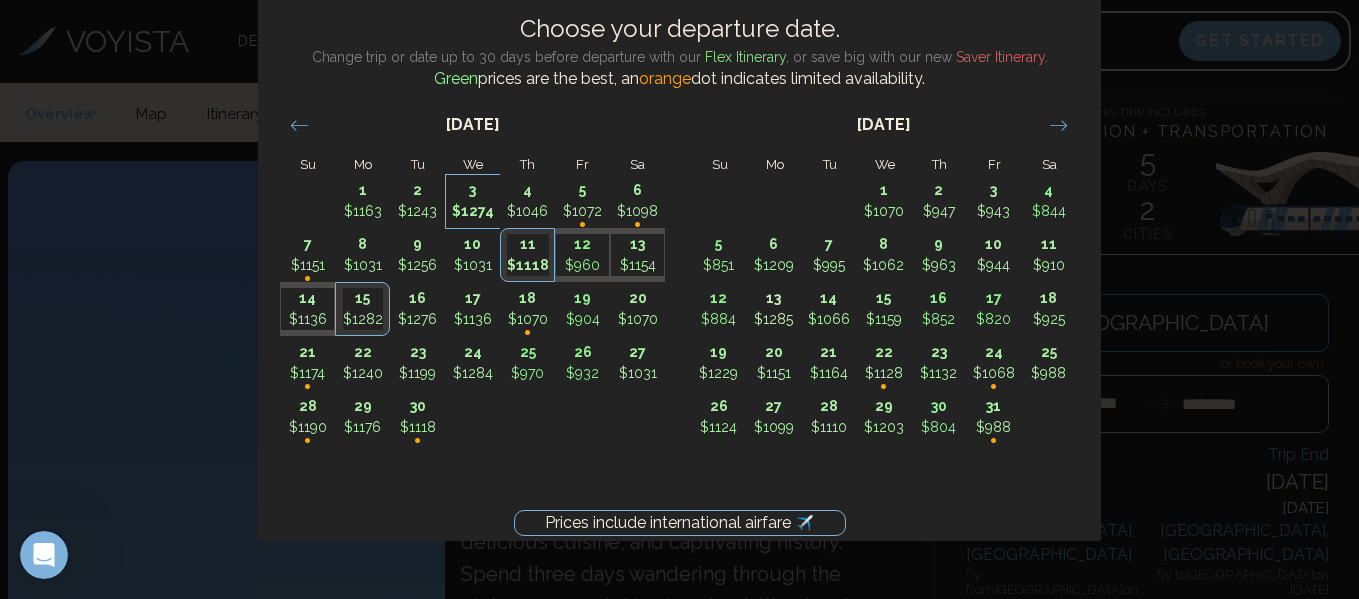 click on "3" at bounding box center (473, 190) 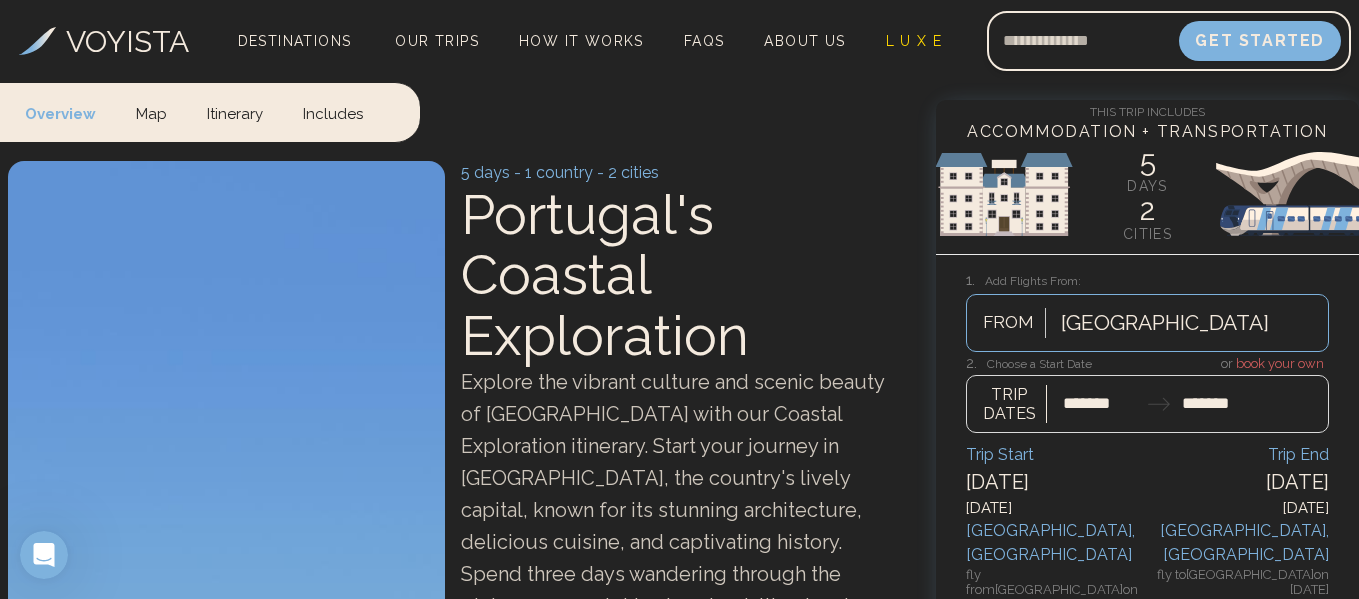 click at bounding box center [1147, 393] 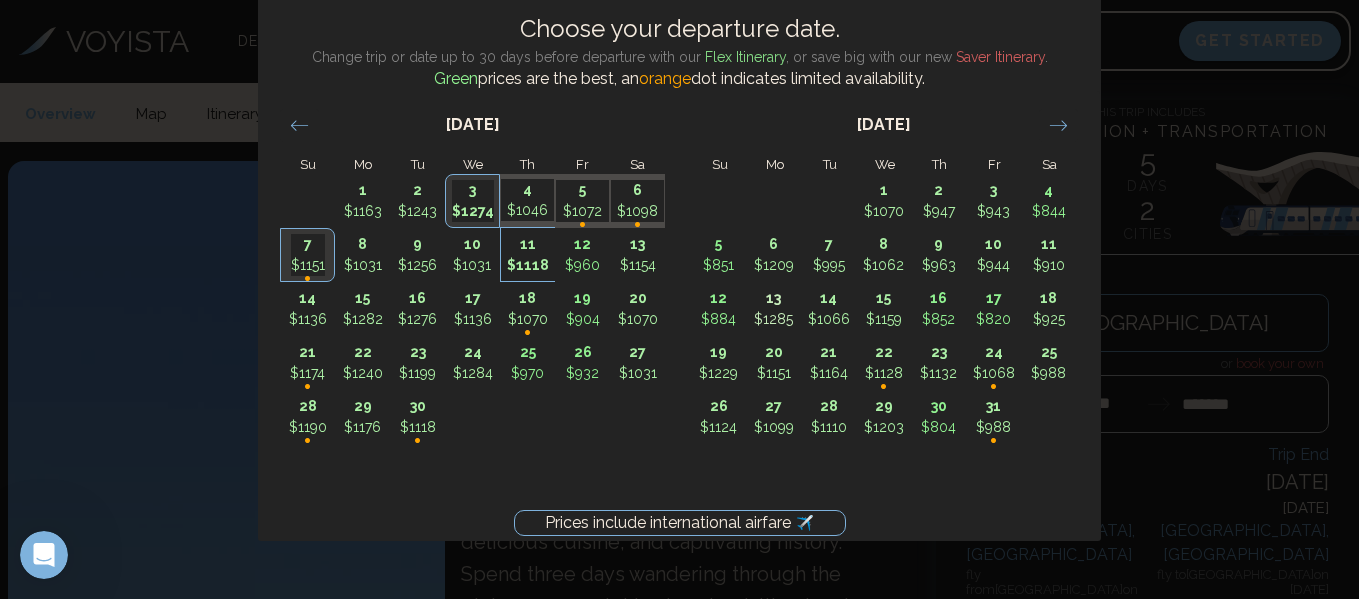 click on "$1118" at bounding box center (528, 265) 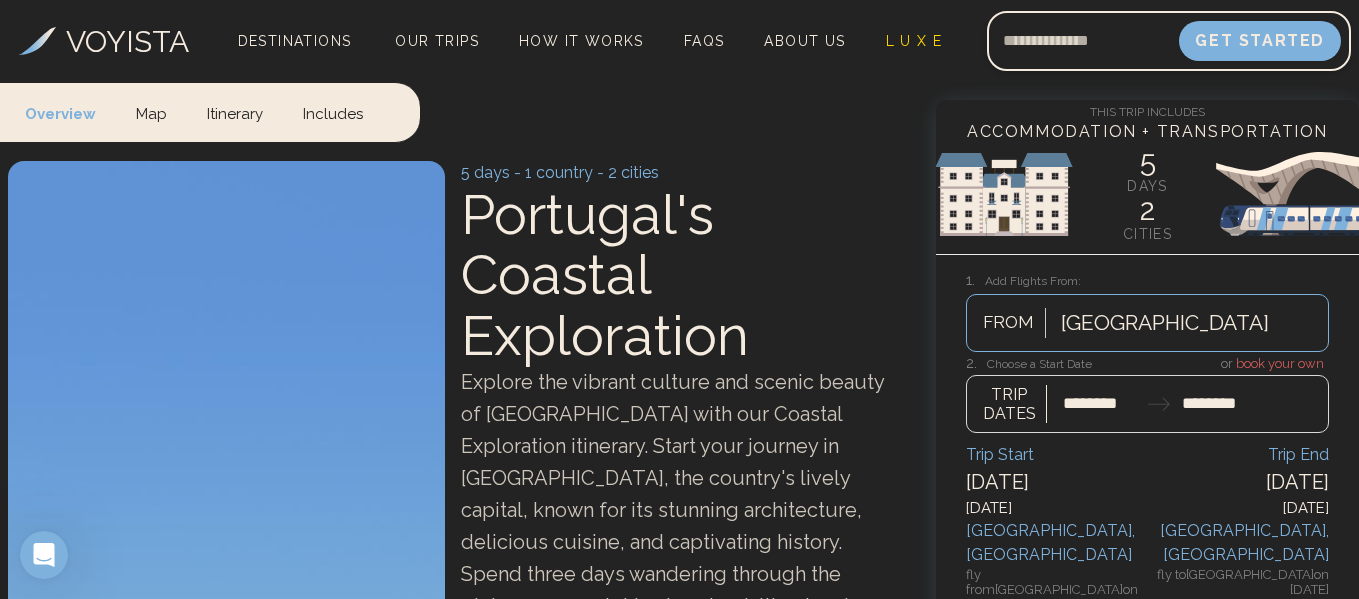 click at bounding box center (1147, 393) 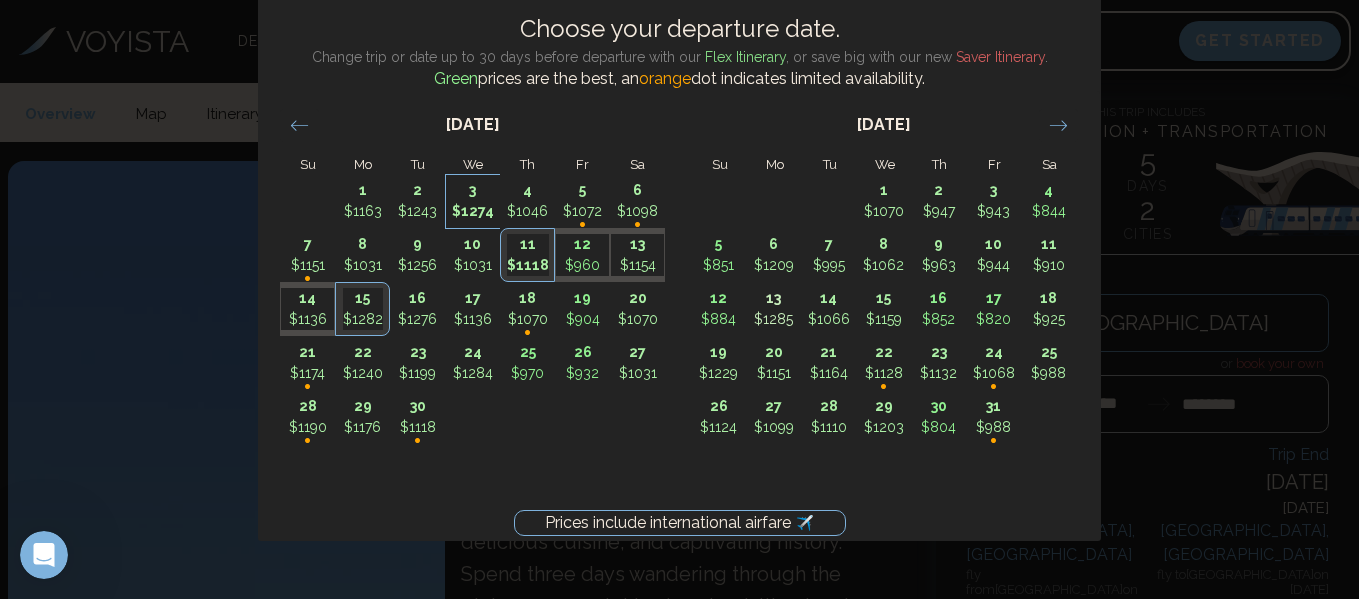 click on "3" at bounding box center (473, 190) 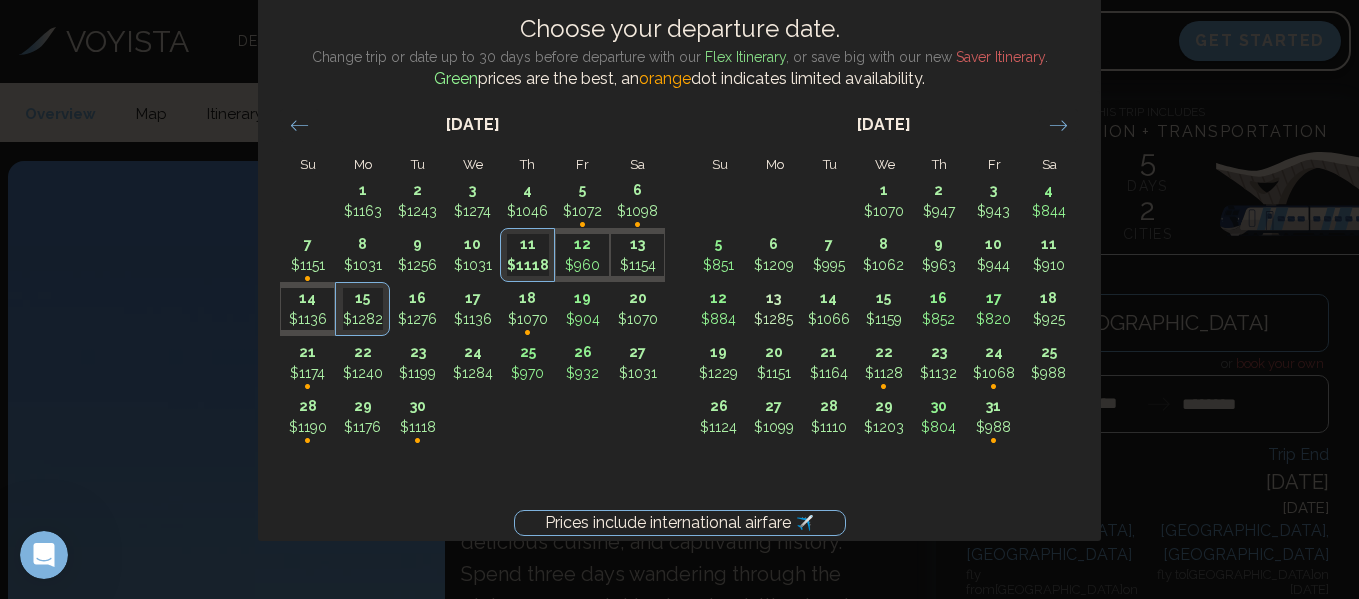 type on "*******" 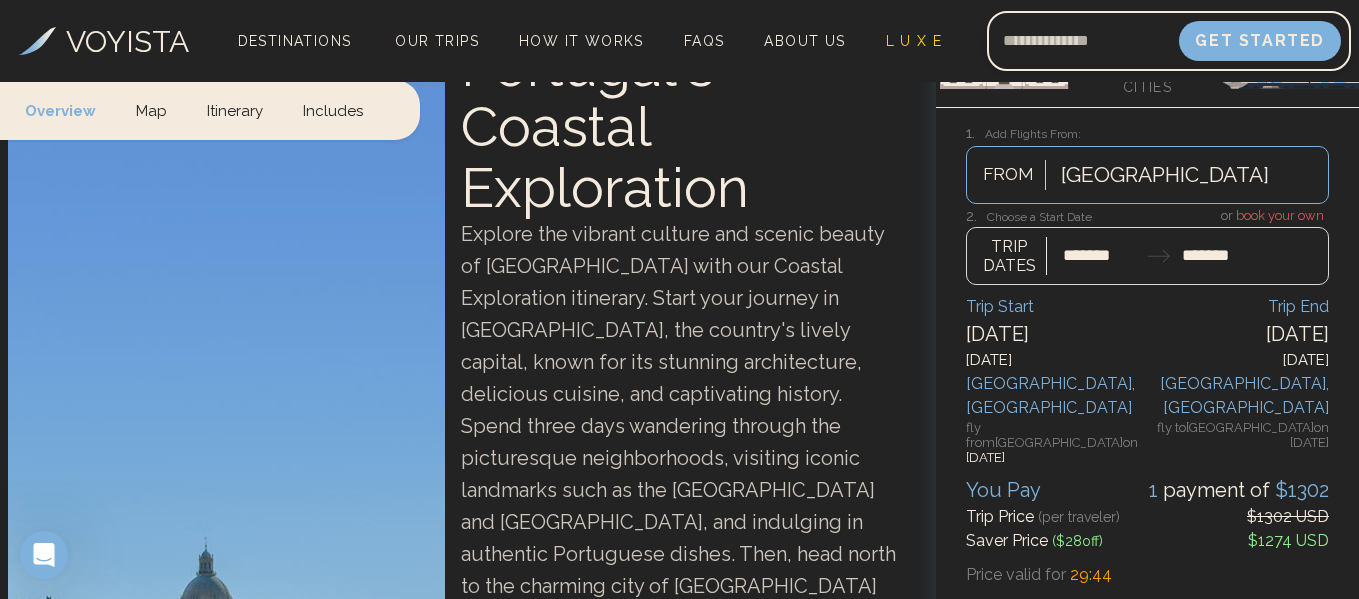 scroll, scrollTop: 200, scrollLeft: 0, axis: vertical 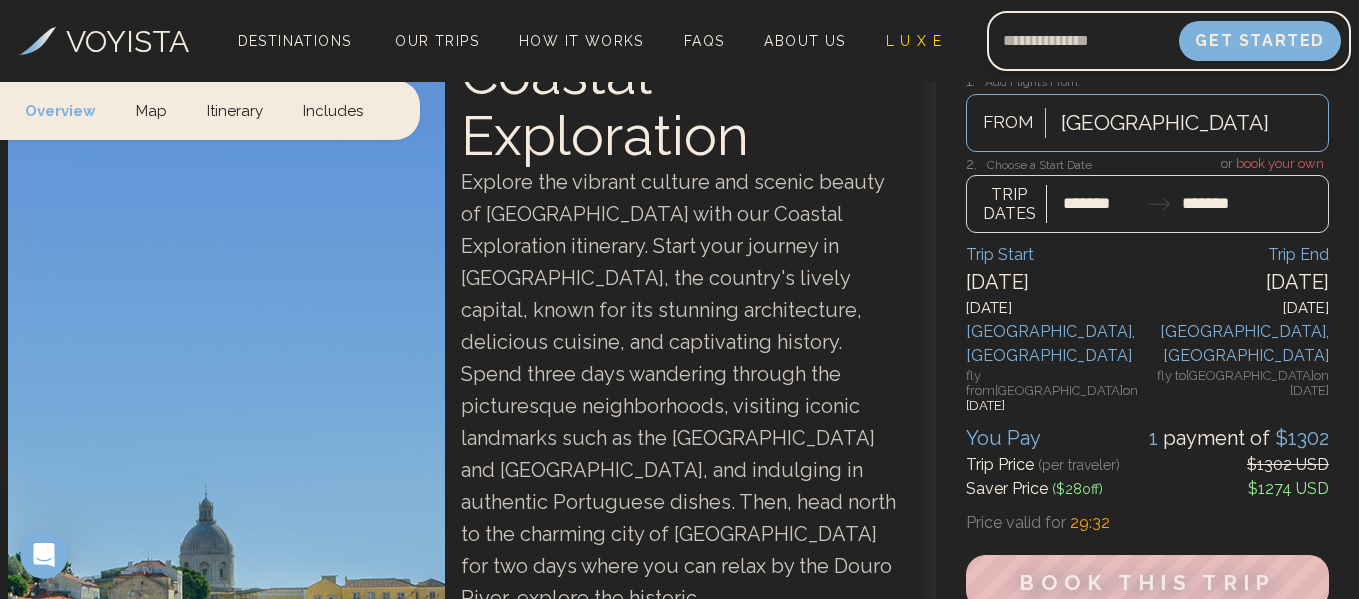 click at bounding box center (1147, 194) 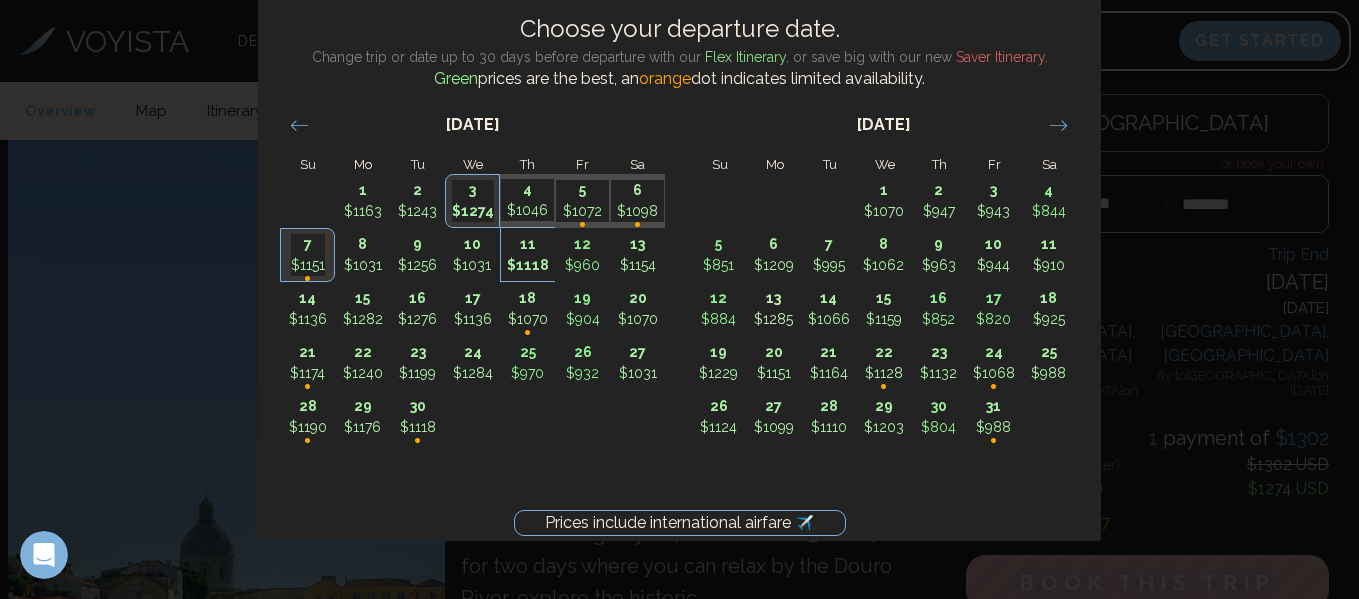 click on "11" at bounding box center [528, 244] 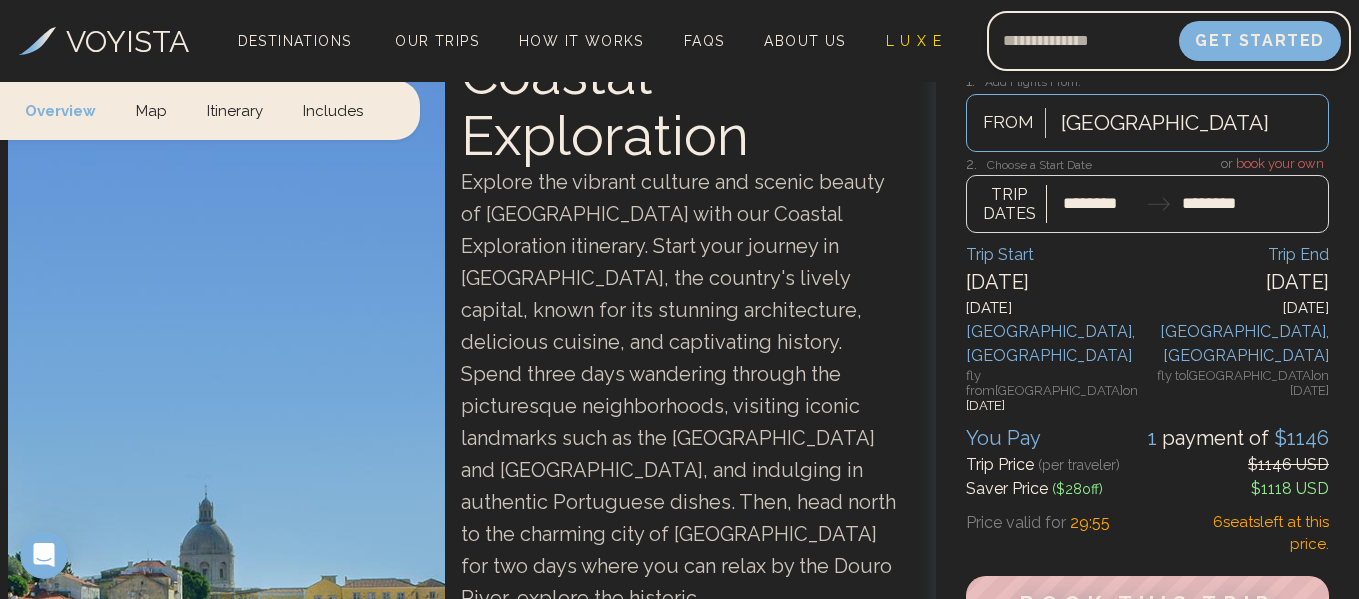 click at bounding box center (1147, 194) 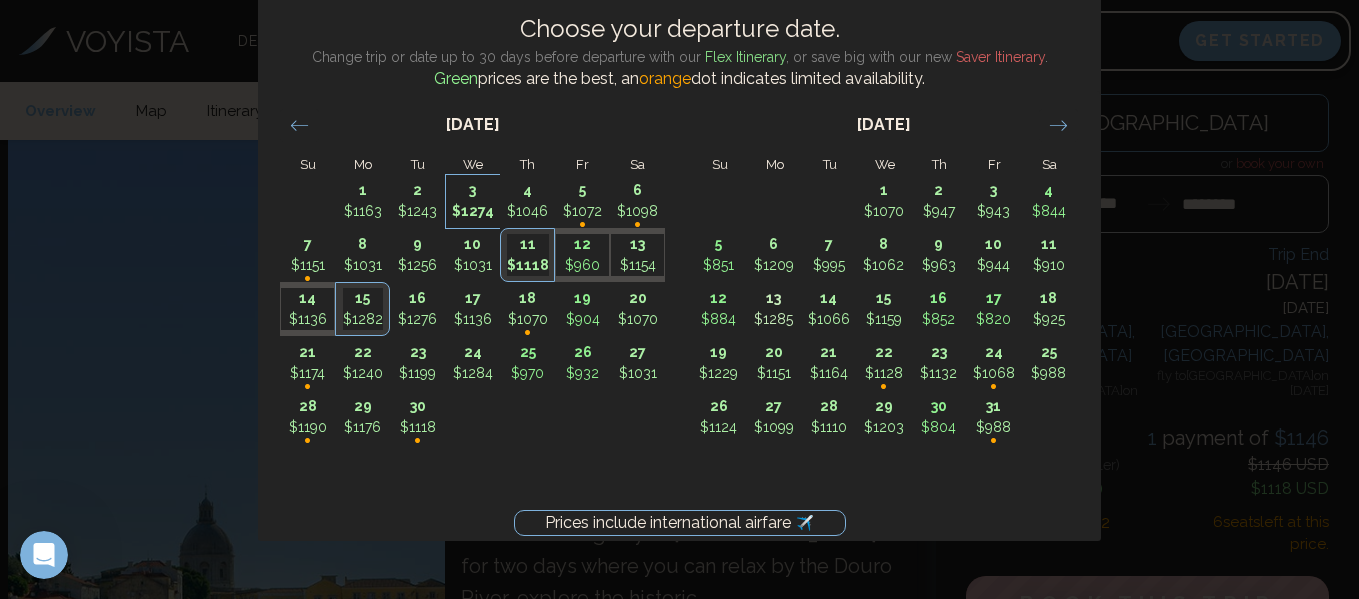 click on "$1274" at bounding box center (473, 211) 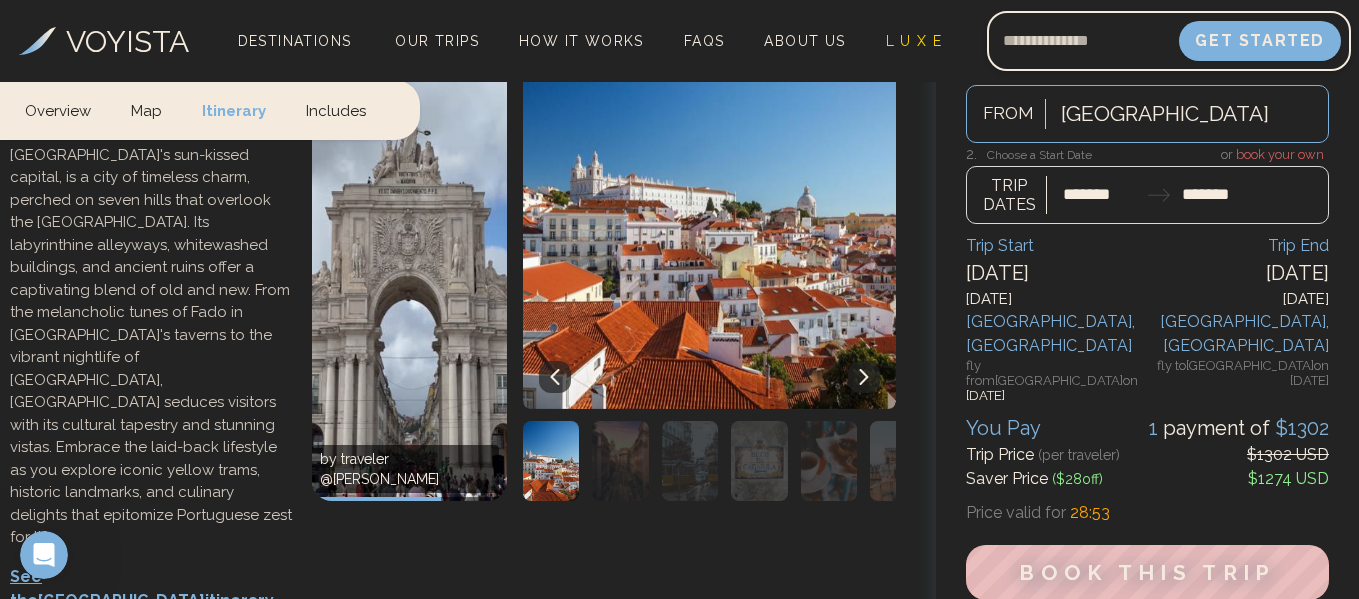 scroll, scrollTop: 1399, scrollLeft: 0, axis: vertical 